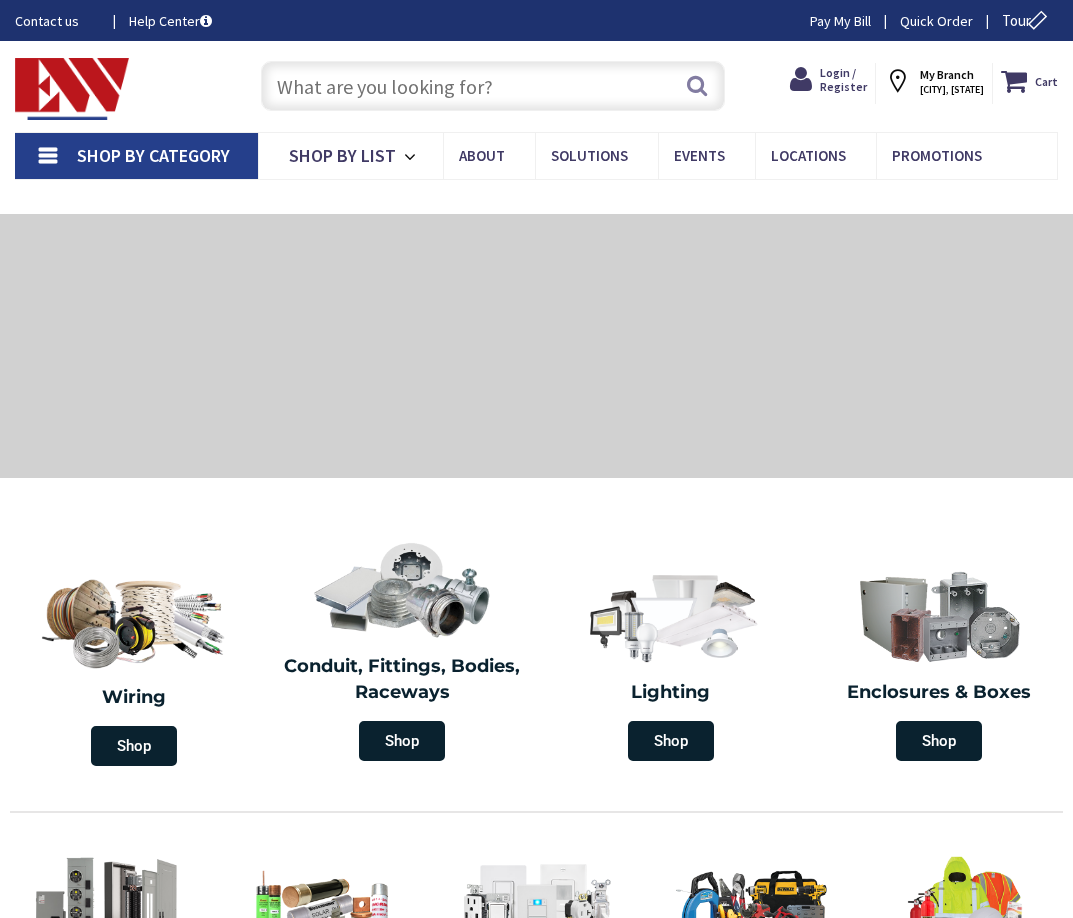 scroll, scrollTop: 0, scrollLeft: 0, axis: both 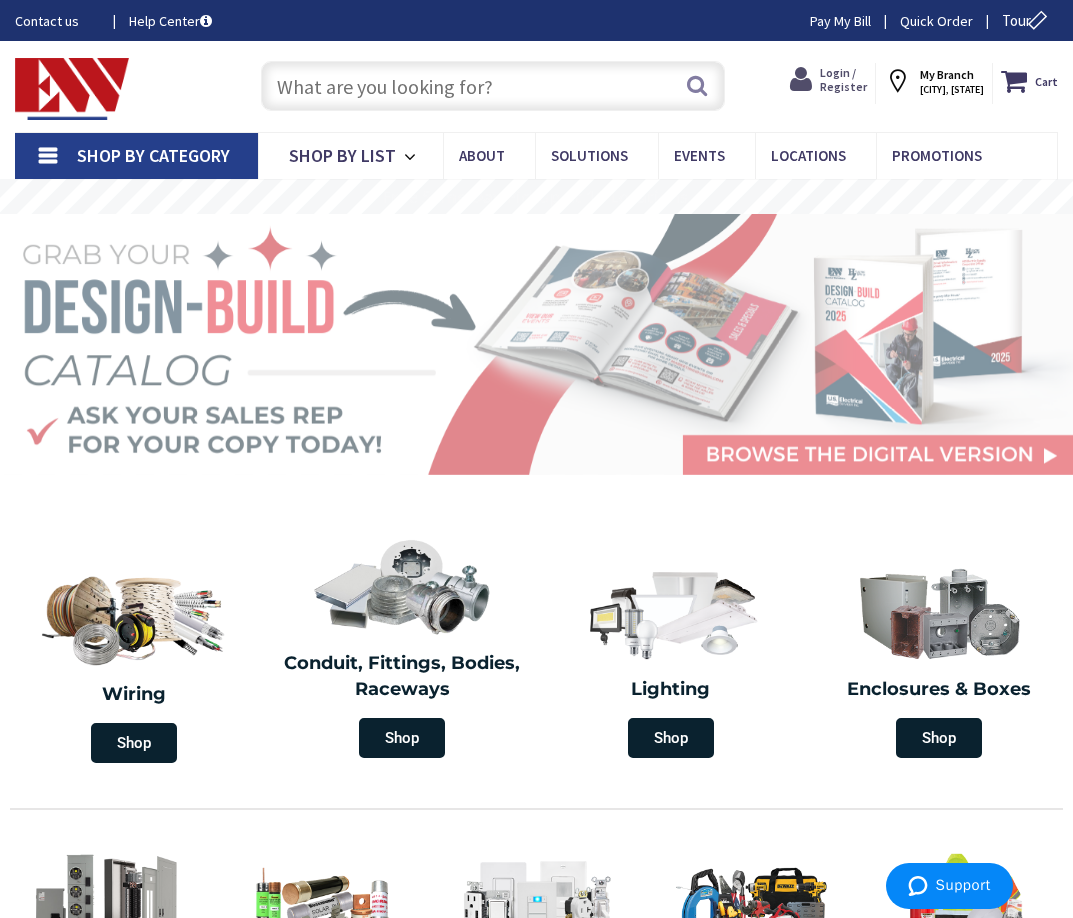 click on "Login / Register" at bounding box center (843, 79) 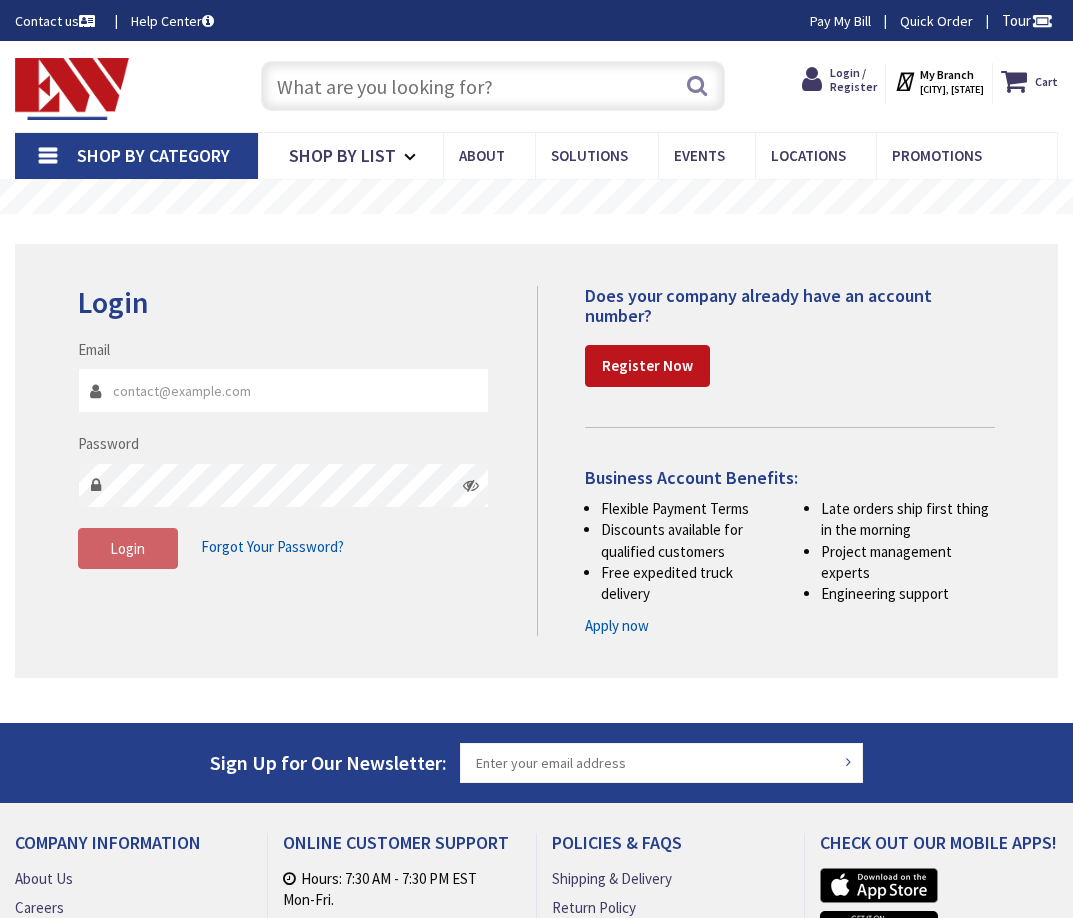 scroll, scrollTop: 0, scrollLeft: 0, axis: both 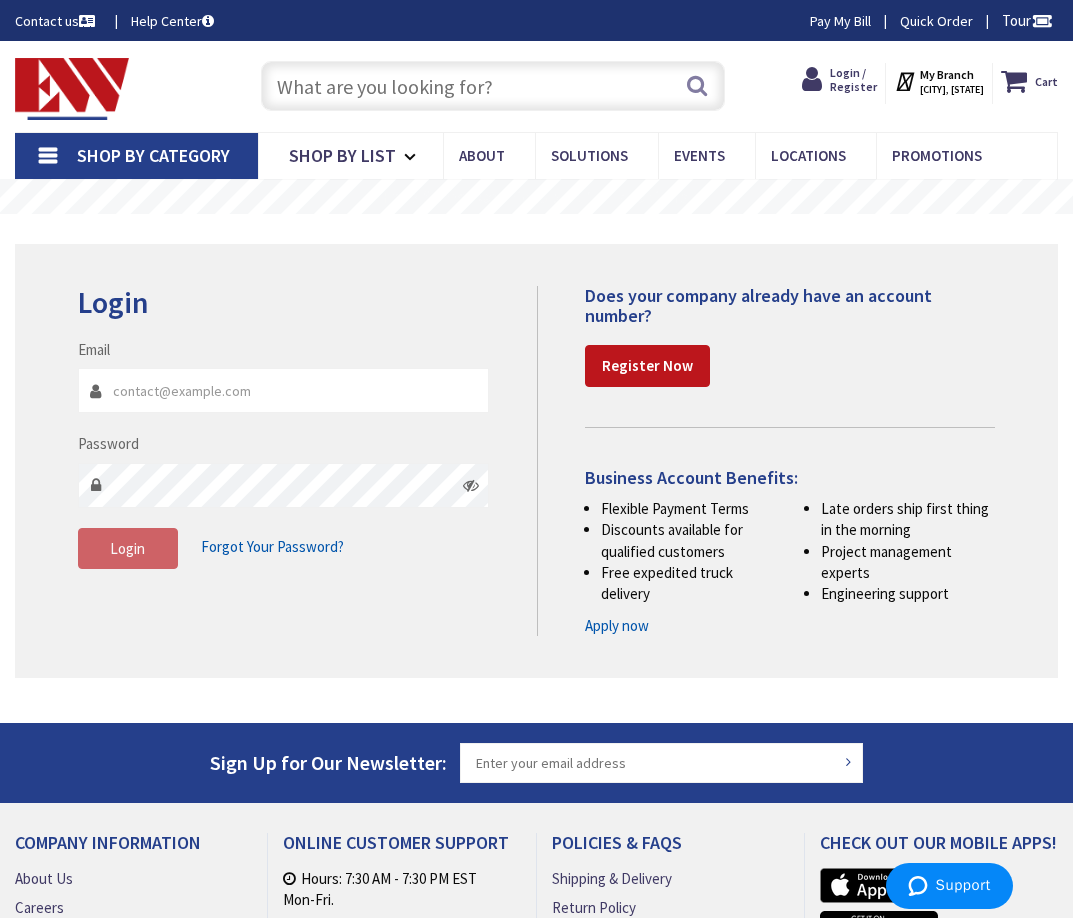 click on "Email" at bounding box center [284, 390] 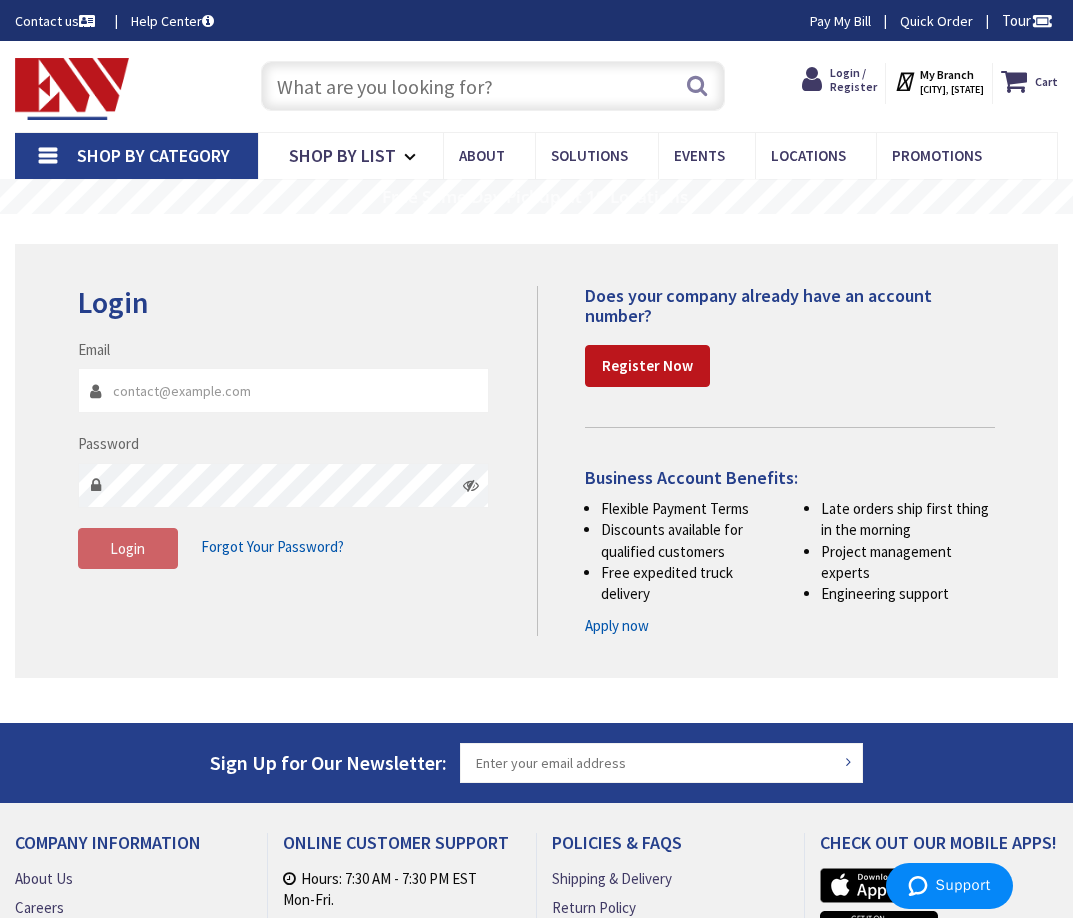 click on "Email" at bounding box center (284, 390) 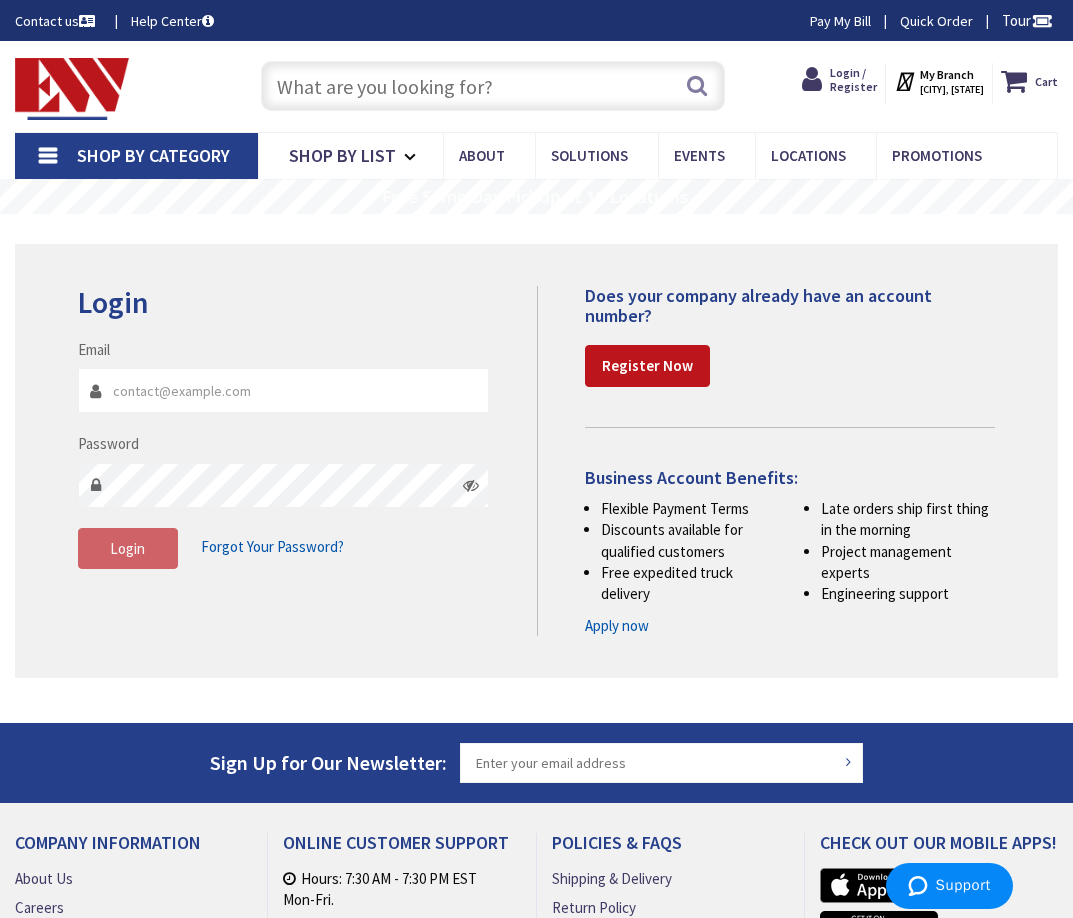 click on "Email" at bounding box center [284, 390] 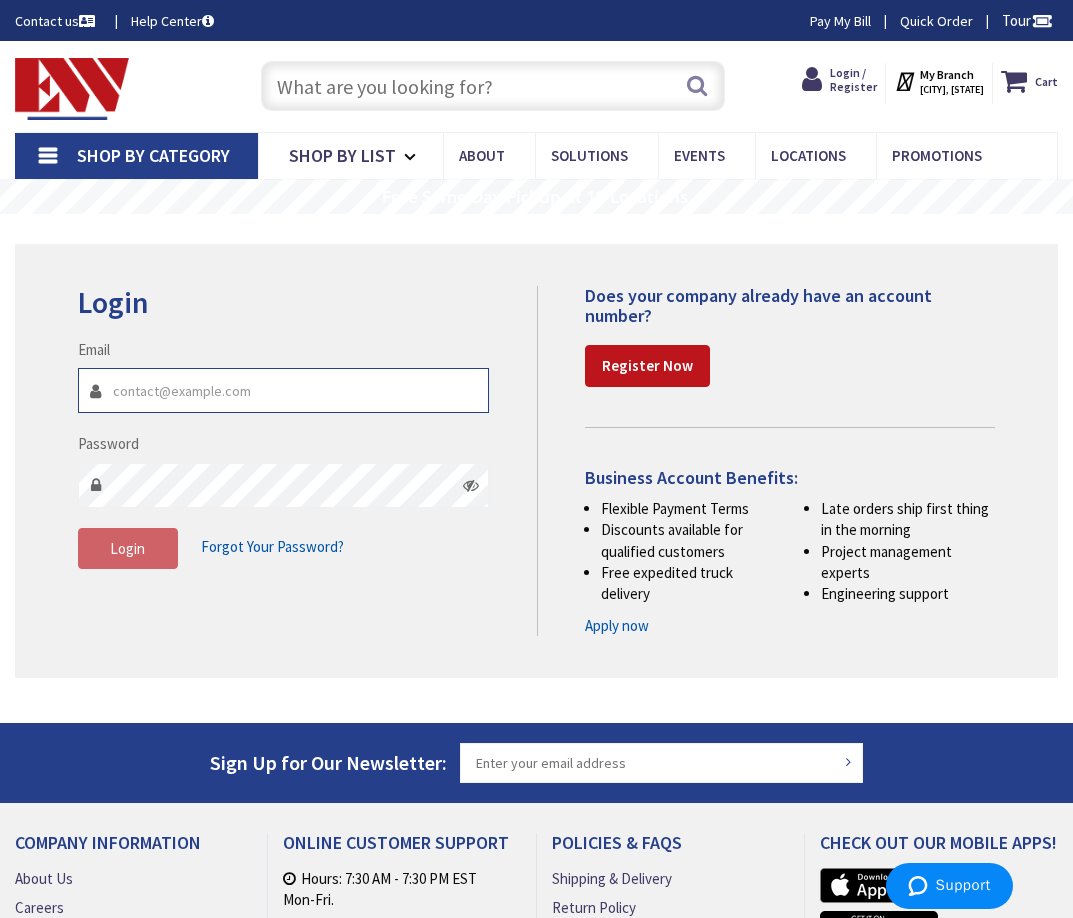 click on "Email" at bounding box center (284, 390) 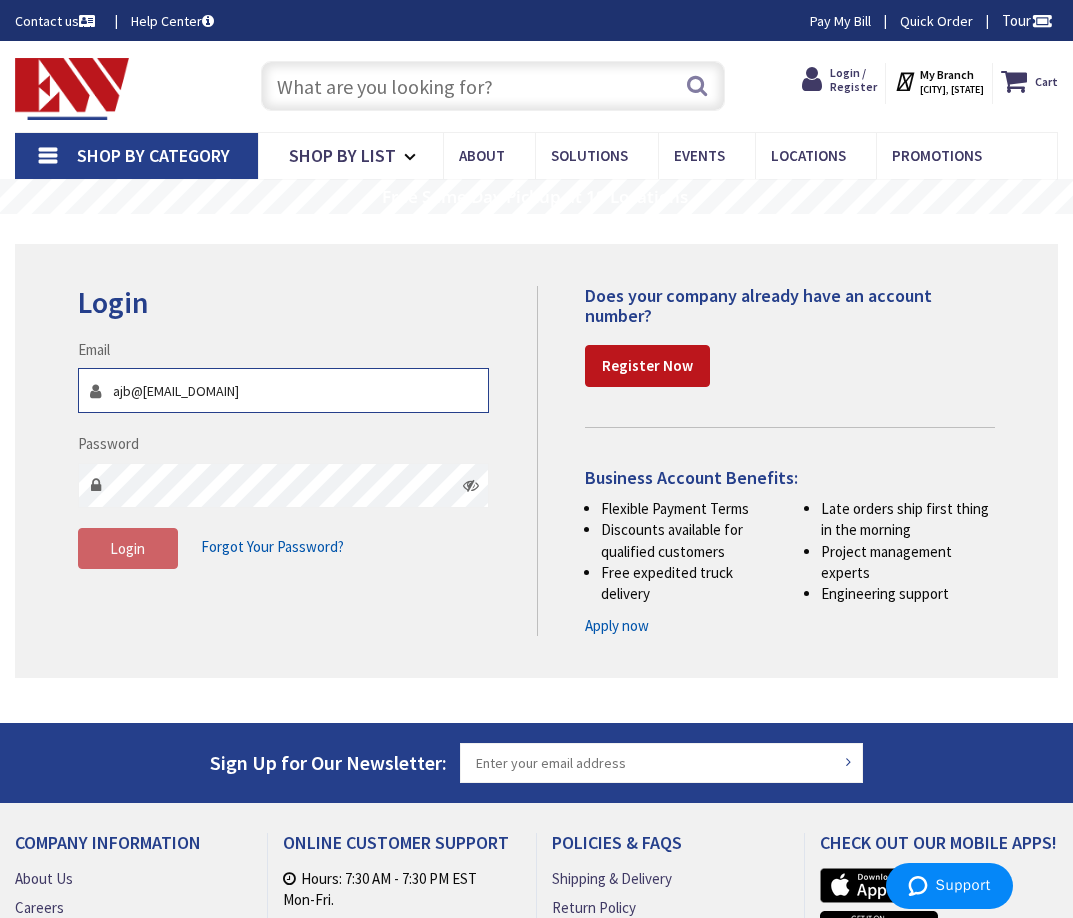 type on "ajb@aselectricalservices.com" 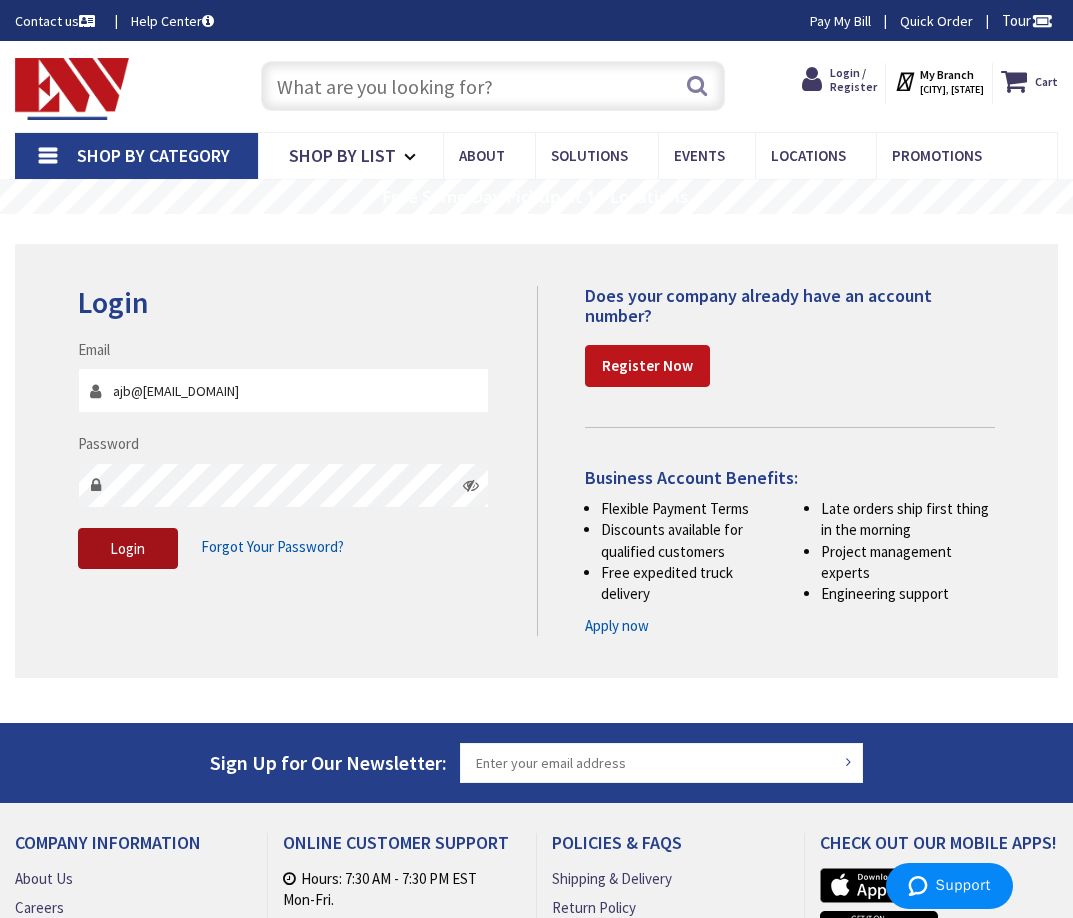 click on "Login" at bounding box center [127, 548] 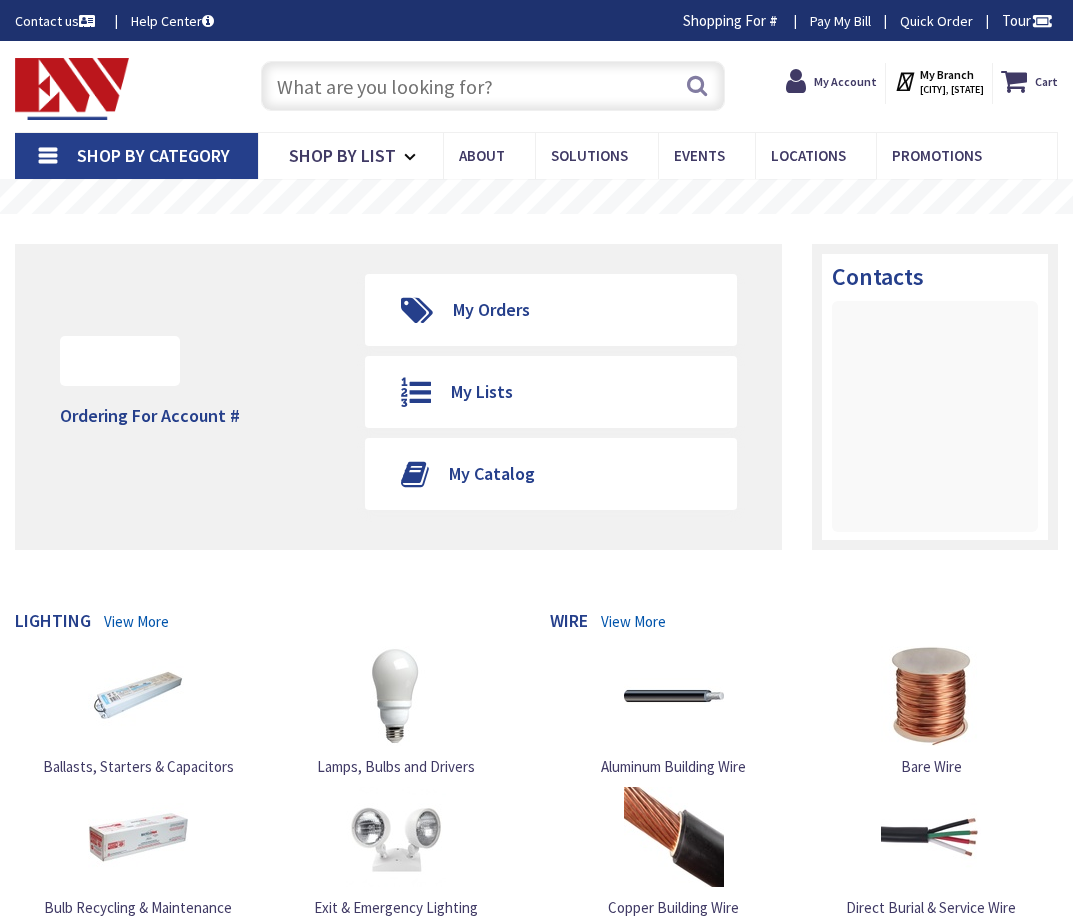 scroll, scrollTop: 0, scrollLeft: 0, axis: both 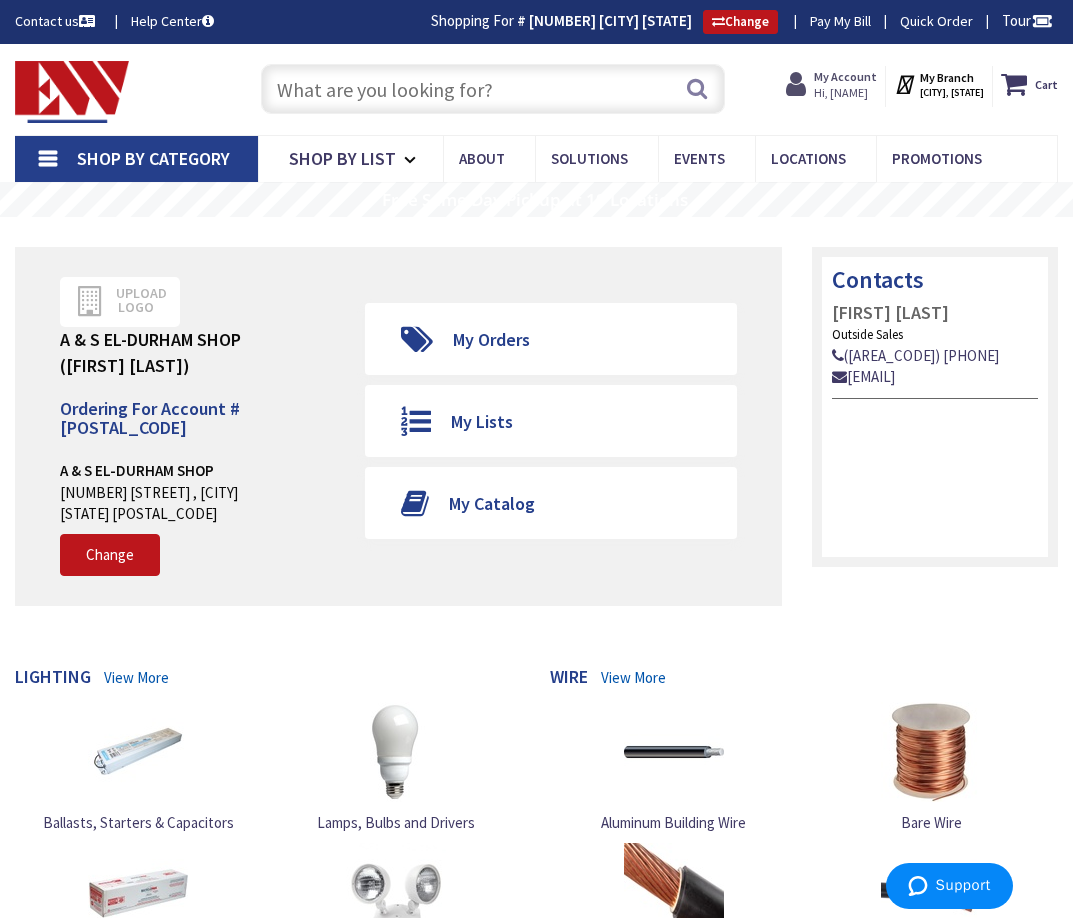 click on "My Account" at bounding box center [845, 76] 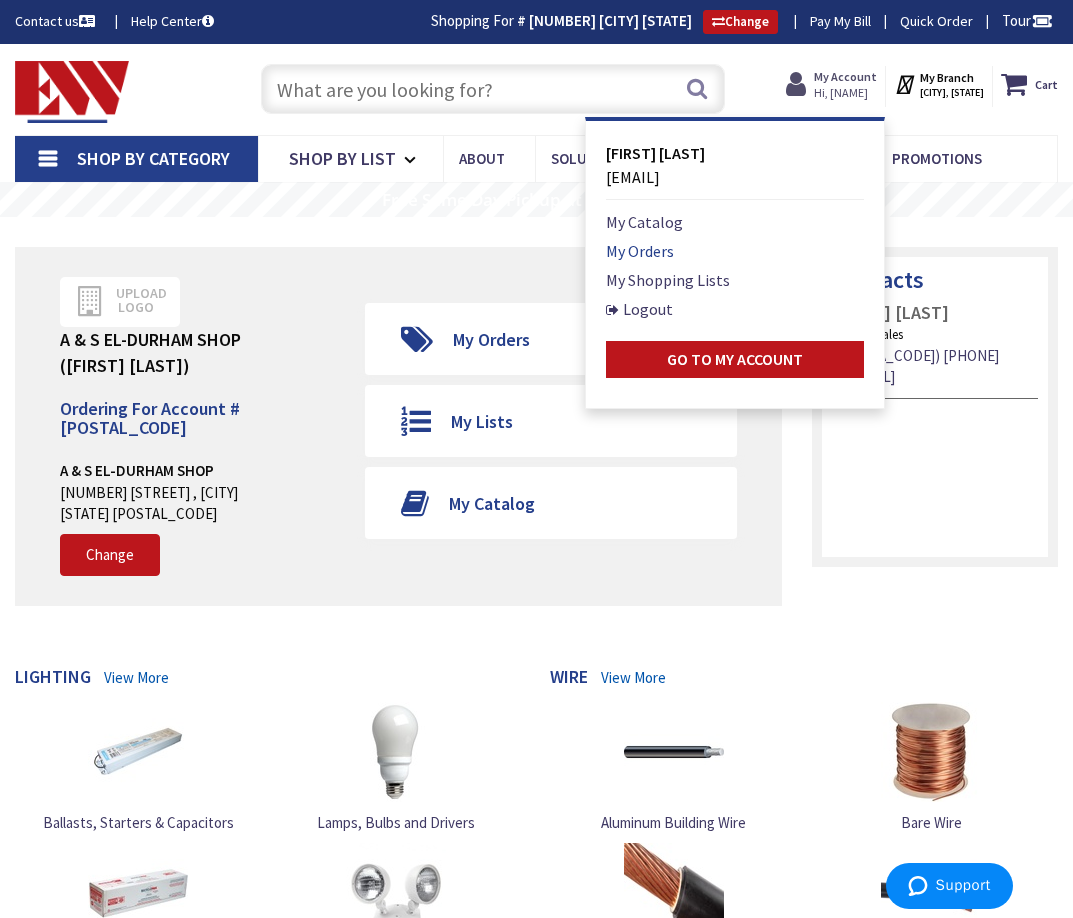 scroll, scrollTop: 0, scrollLeft: 0, axis: both 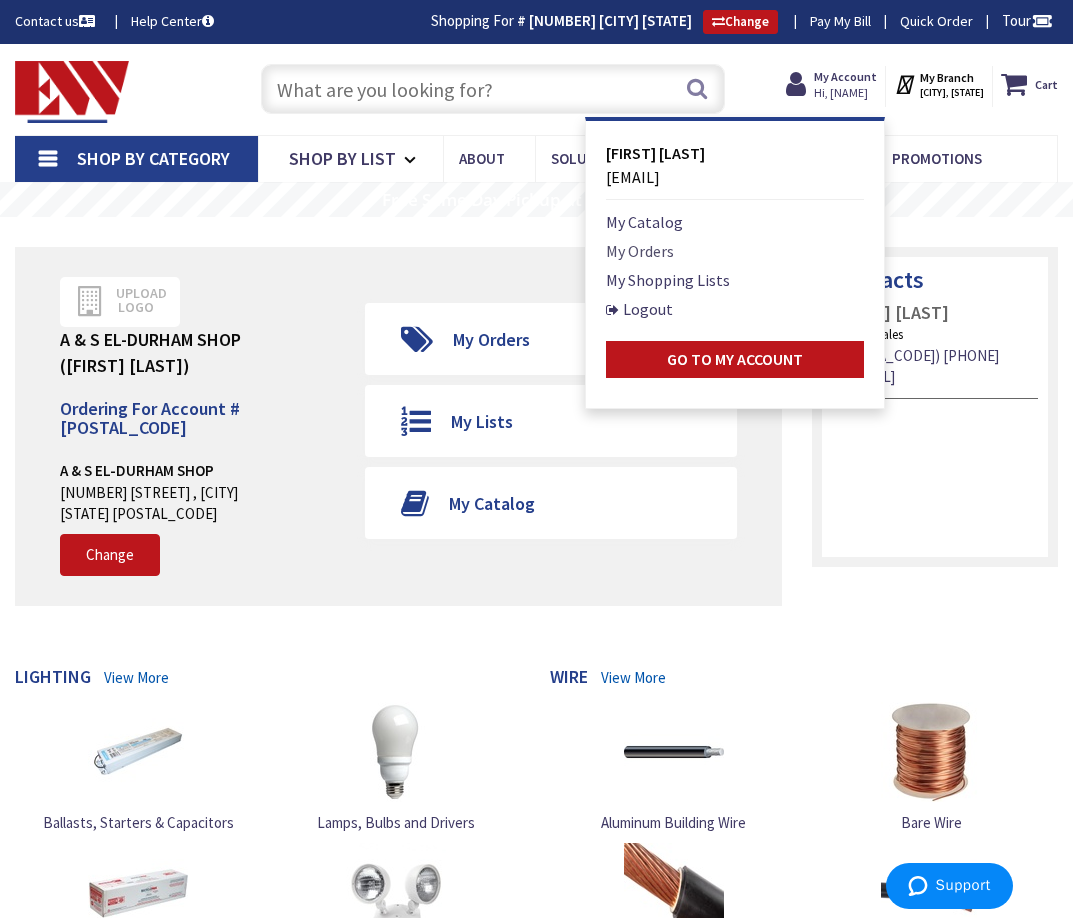 click on "My Orders" at bounding box center [640, 251] 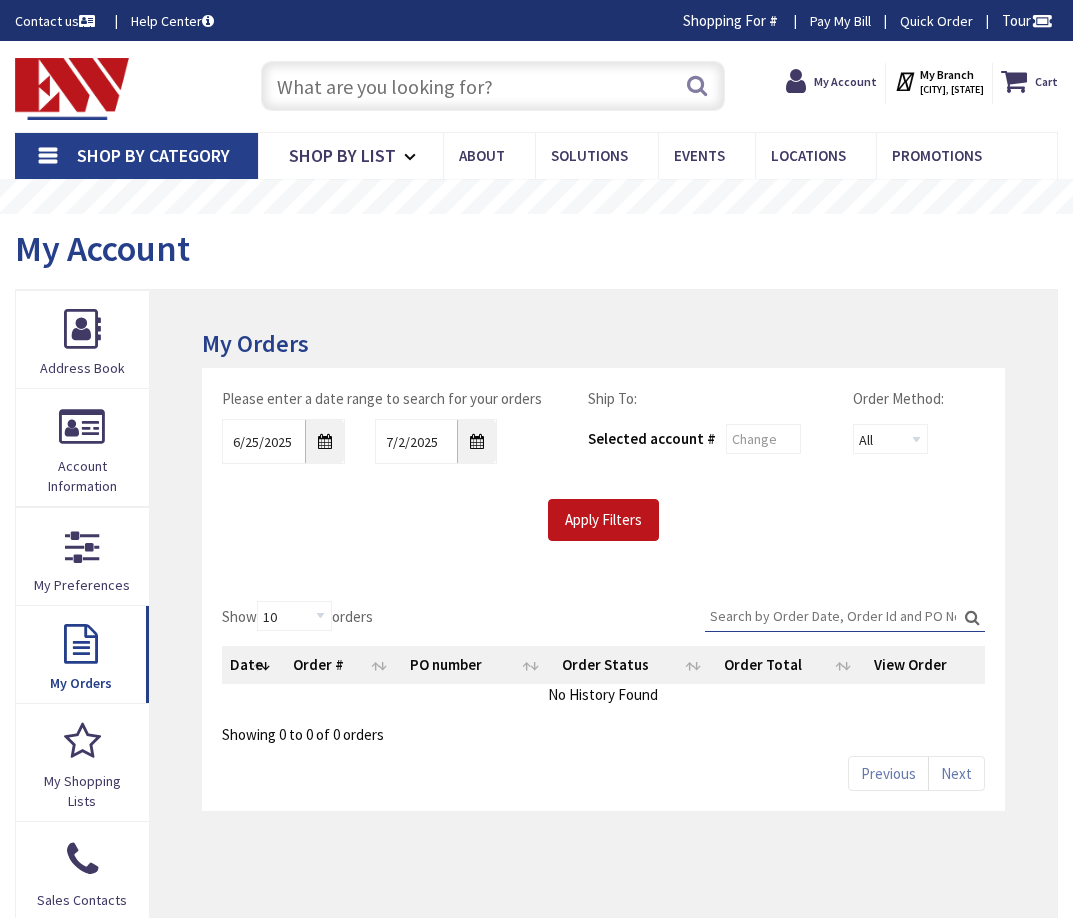 scroll, scrollTop: 0, scrollLeft: 0, axis: both 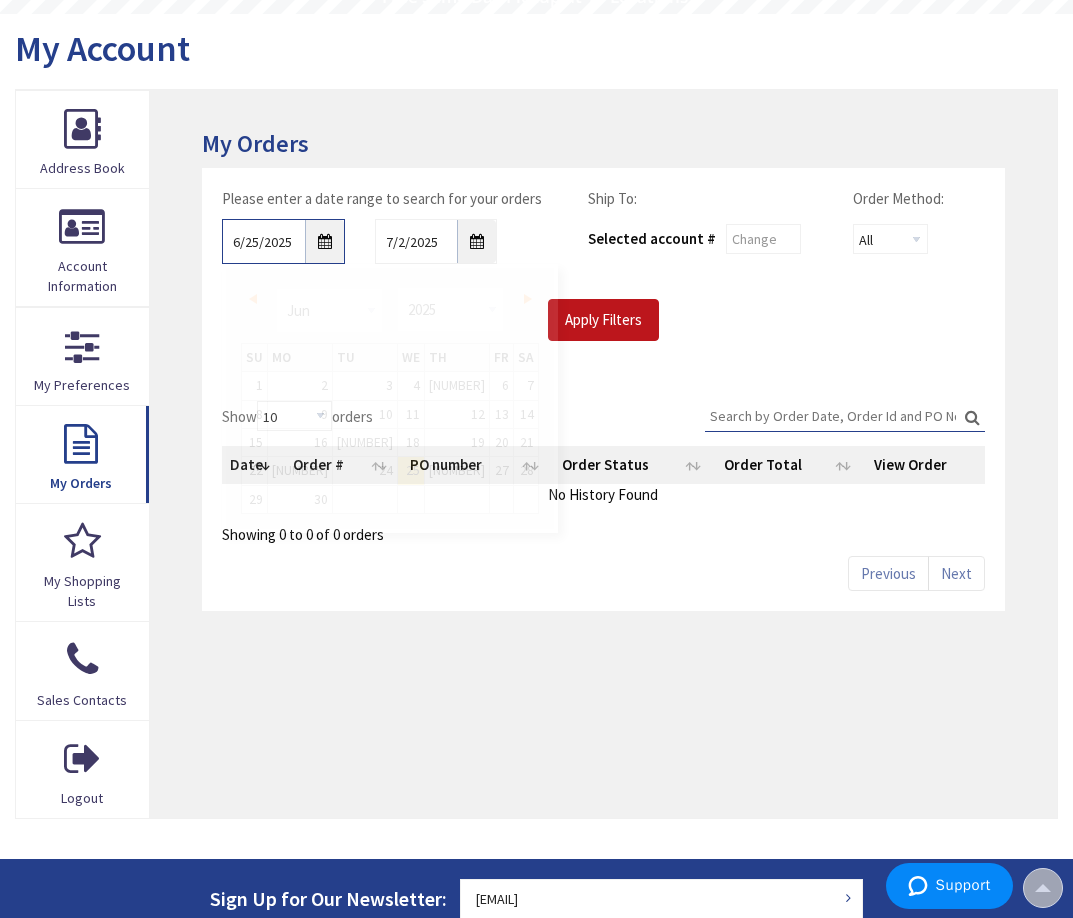 click on "6/25/2025" at bounding box center (283, 241) 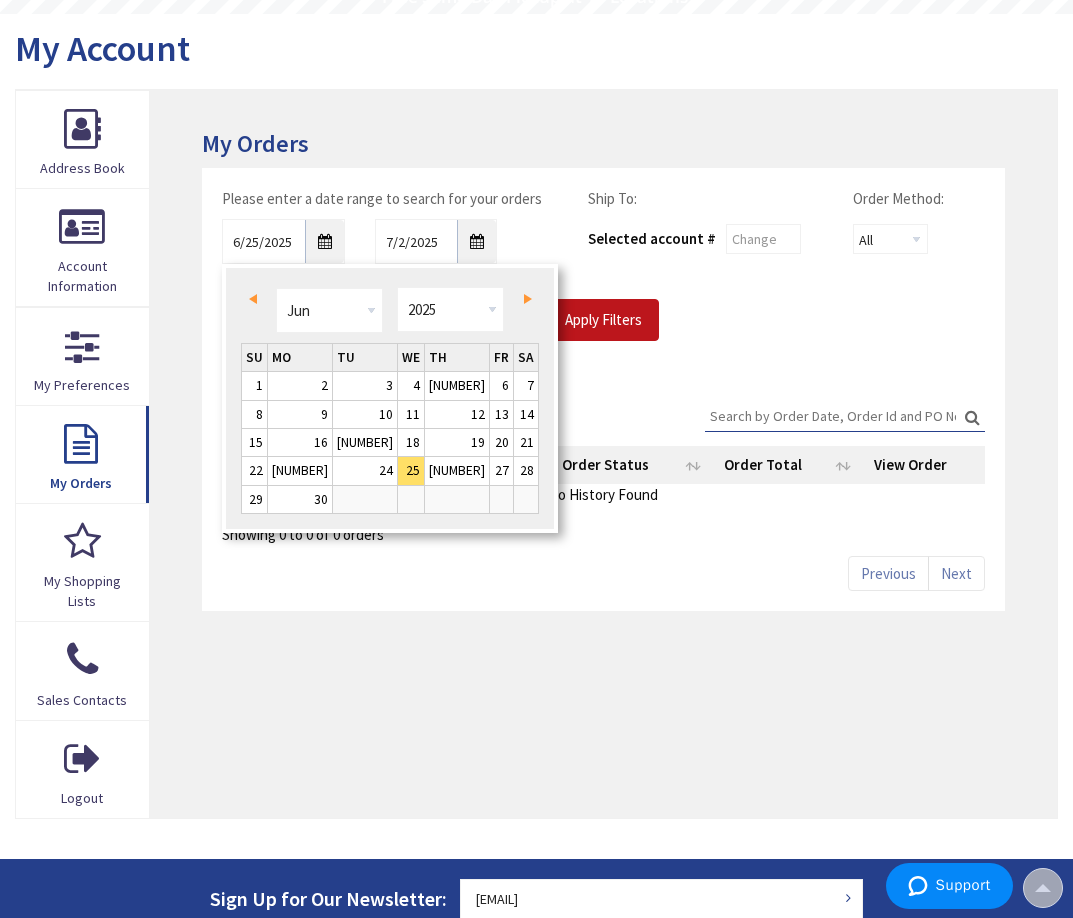 click on "Prev" at bounding box center [253, 299] 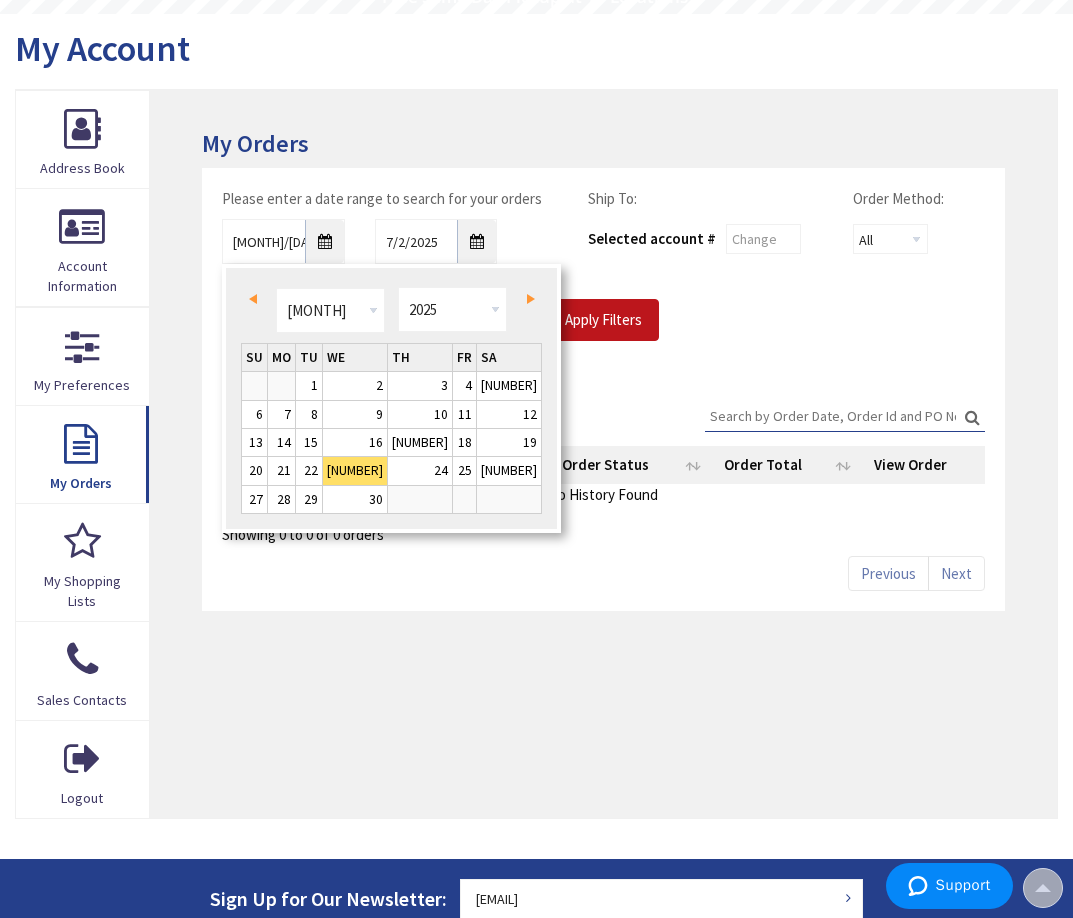 click on "Prev" at bounding box center (253, 299) 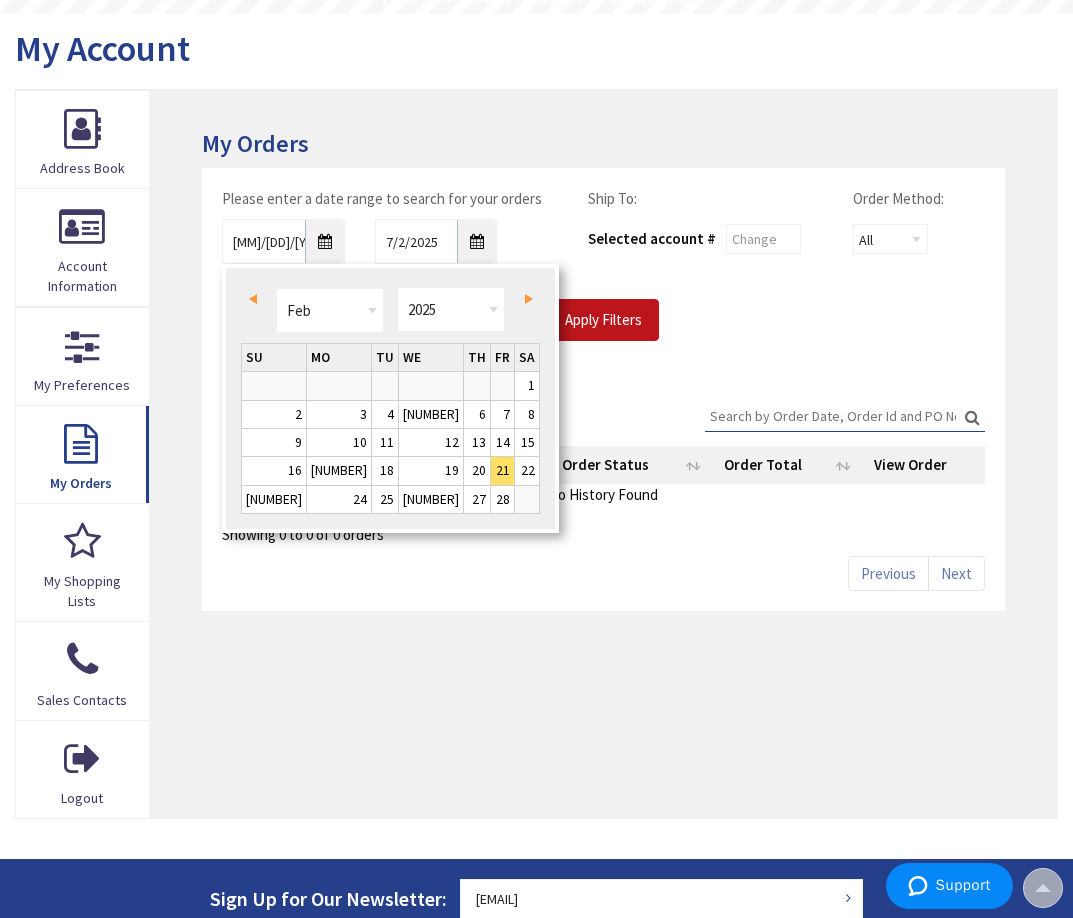 click on "Prev" at bounding box center (253, 299) 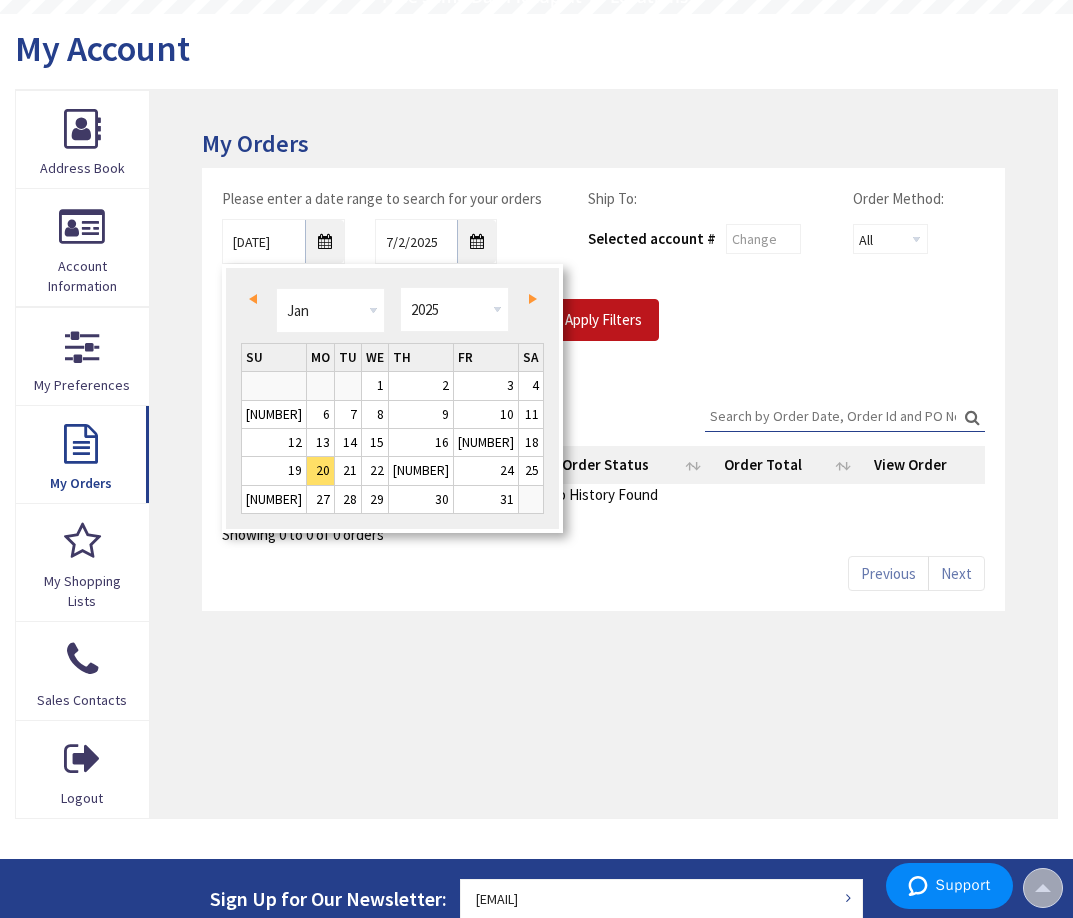 click on "Next" at bounding box center (528, 298) 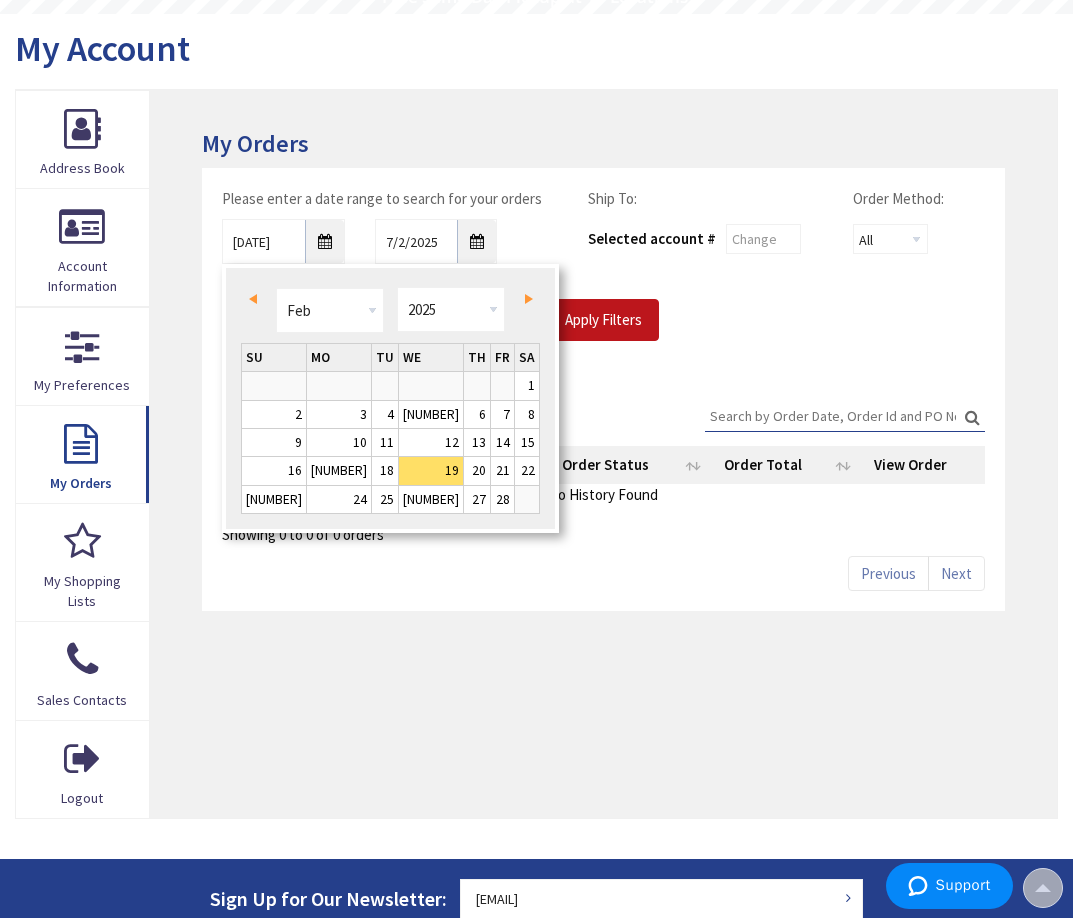 click on "Prev" at bounding box center [253, 299] 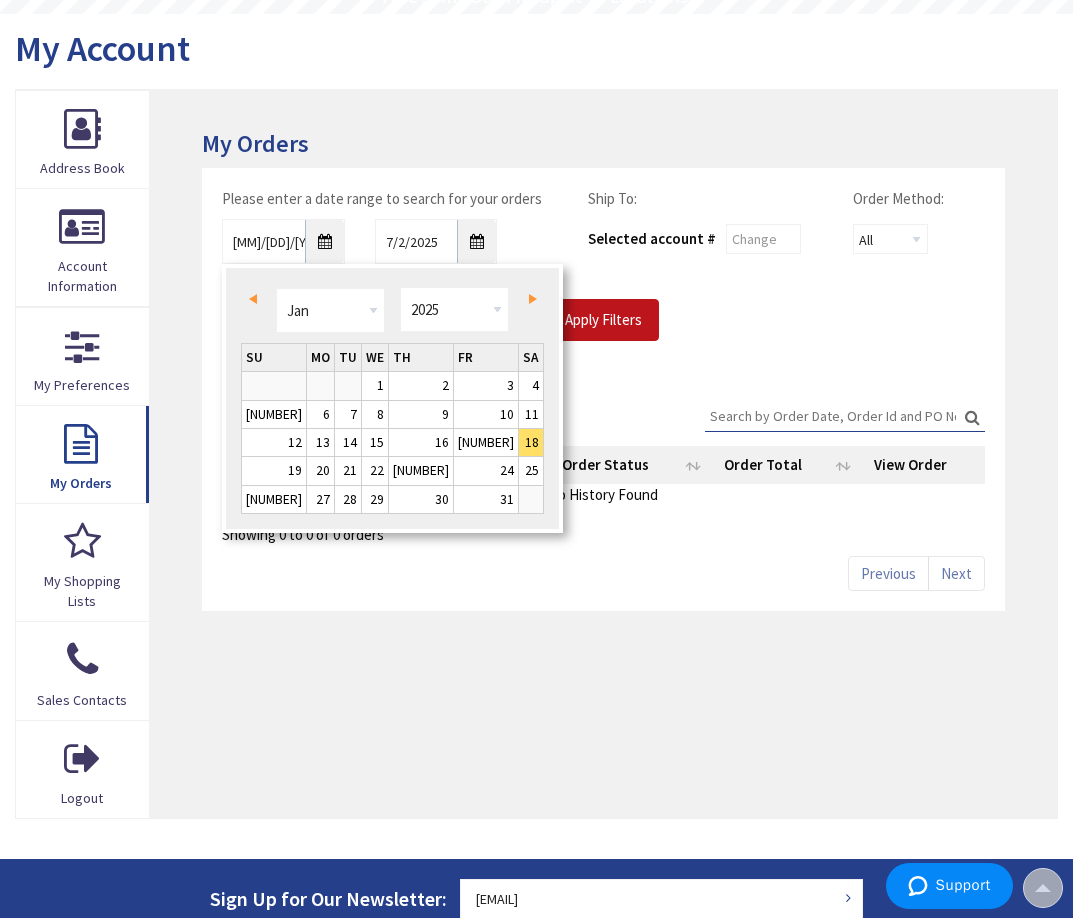 click on "Prev" at bounding box center [253, 299] 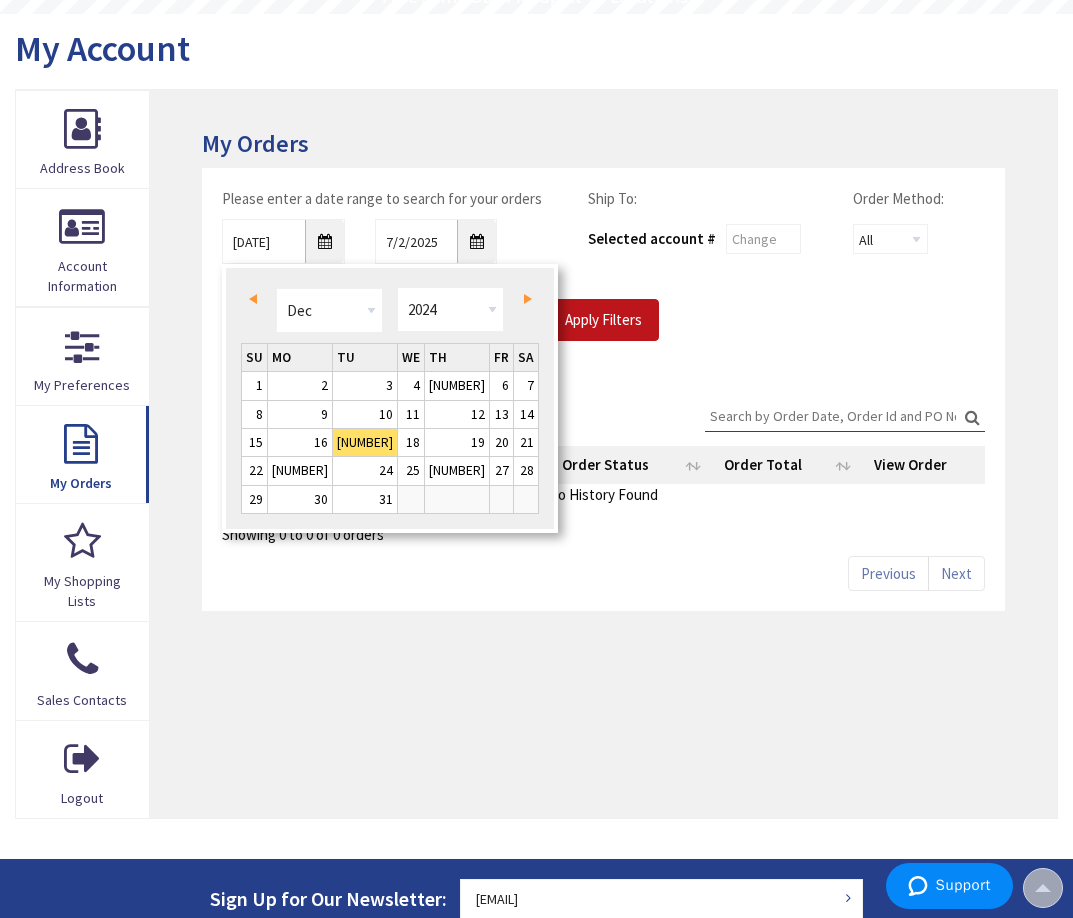 click on "Next" at bounding box center [528, 299] 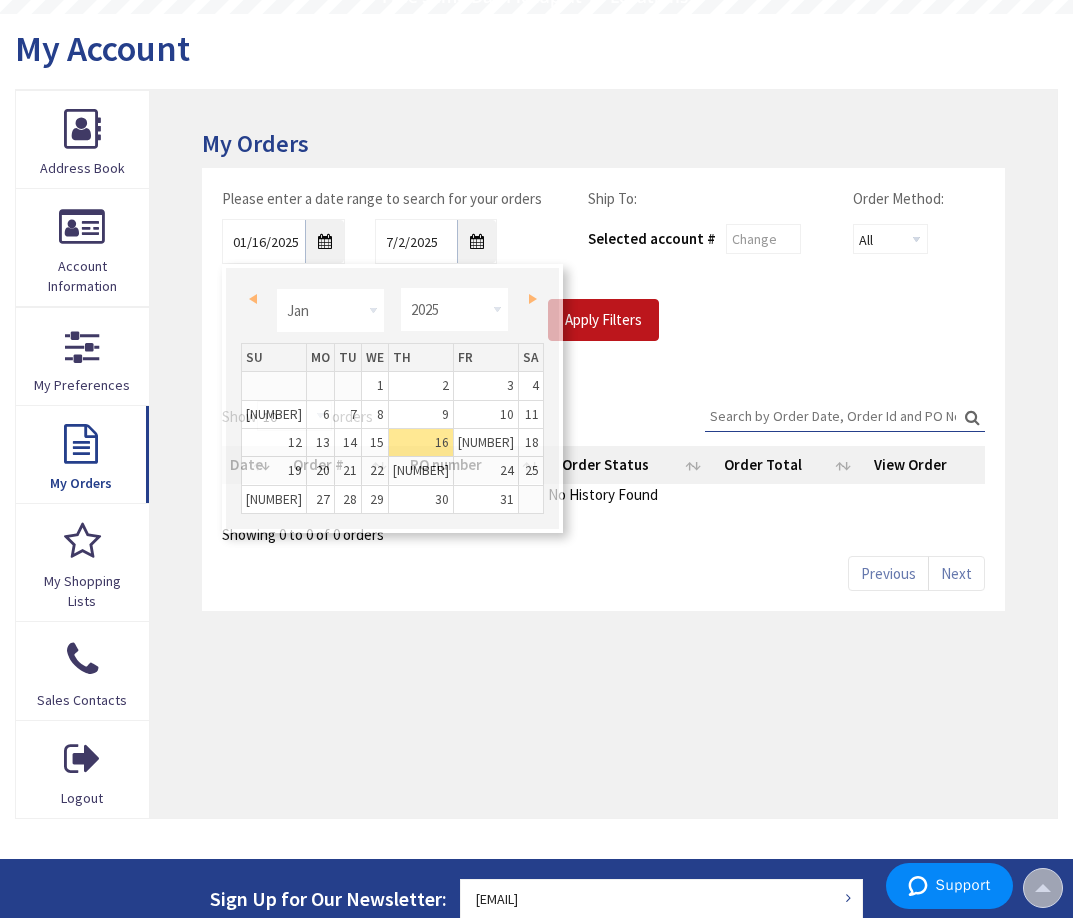 click on "Please enter a date range to search for your orders
01/16/2025
7/2/2025
Ship To:
Selected account #
Order Method:
All
Offline
Online Apply Filters" at bounding box center (603, 274) 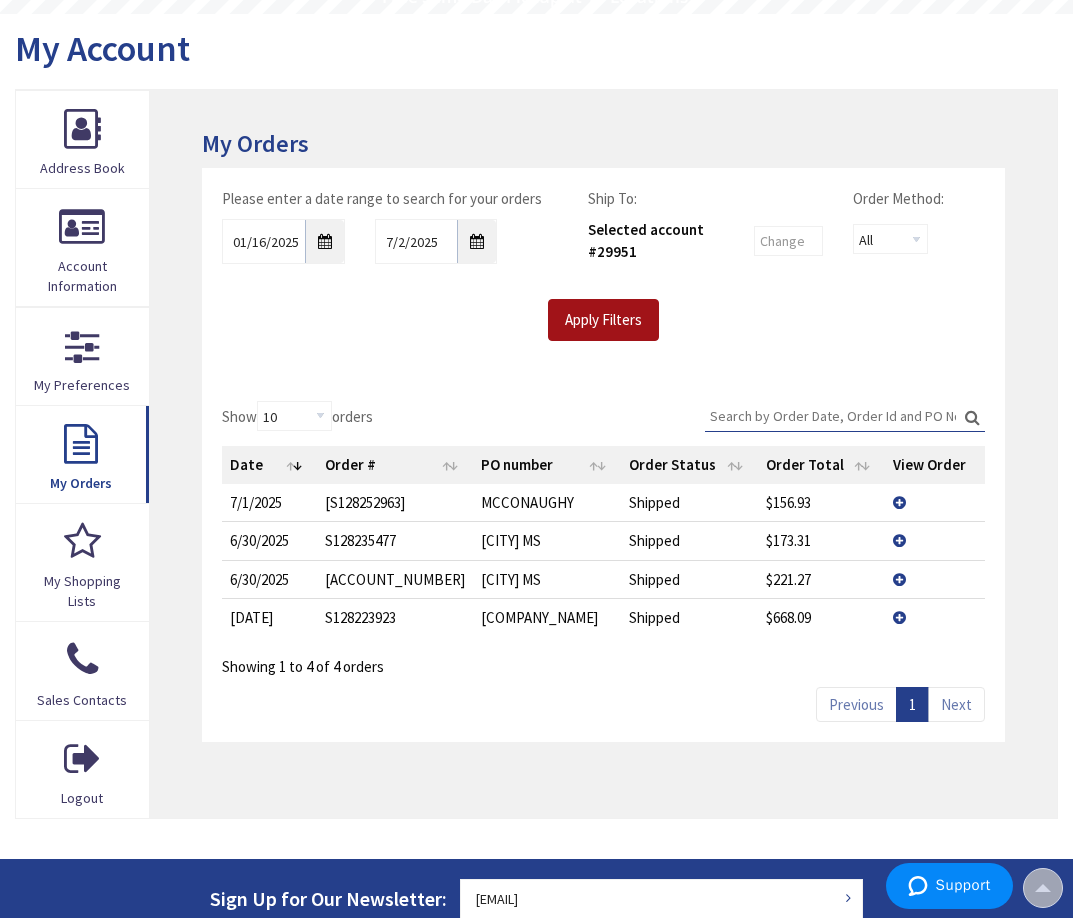 click on "Apply Filters" at bounding box center [603, 320] 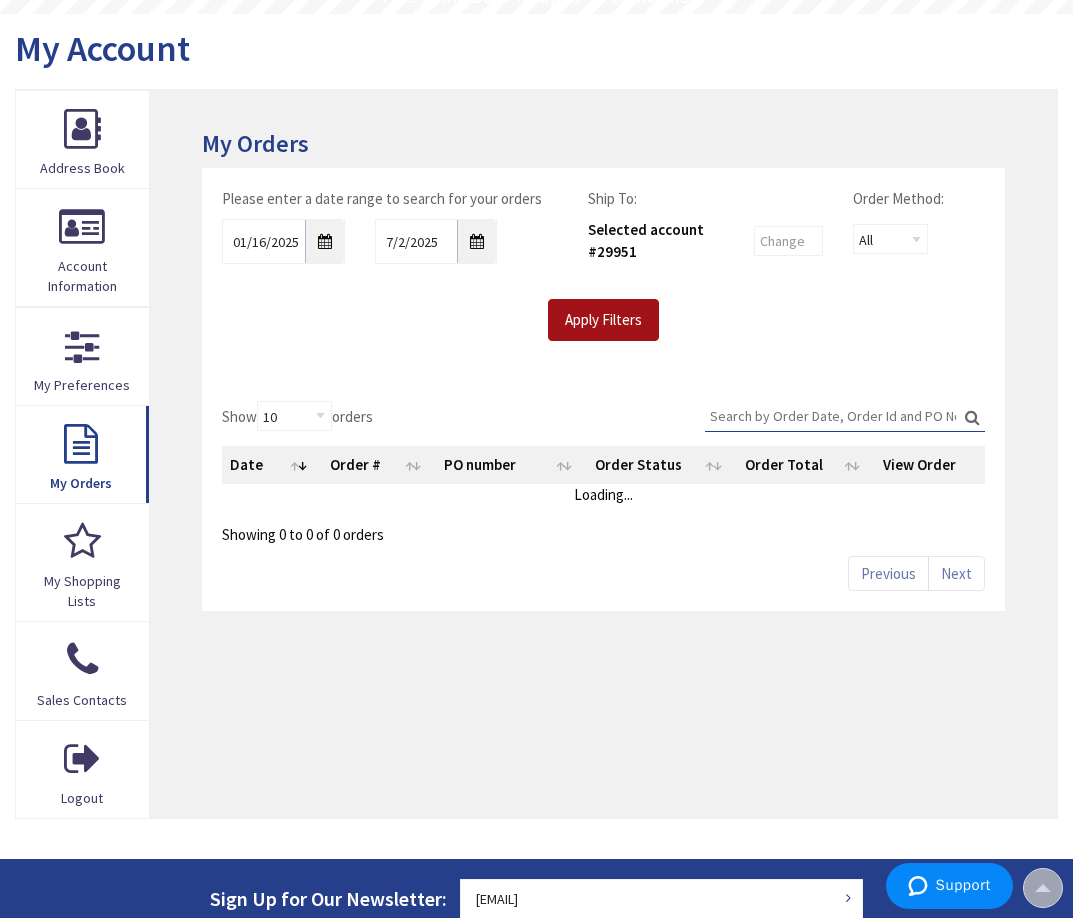 scroll, scrollTop: 203, scrollLeft: 0, axis: vertical 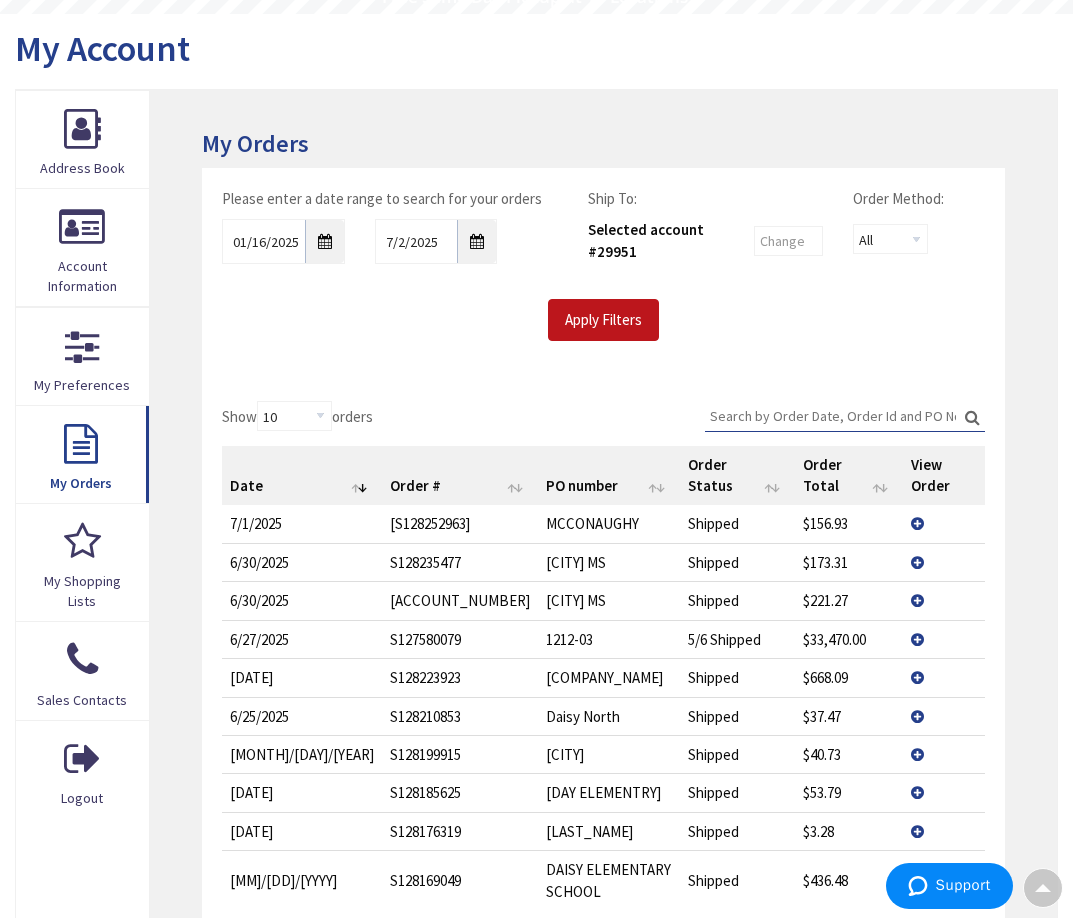 click on "Search:" at bounding box center (845, 416) 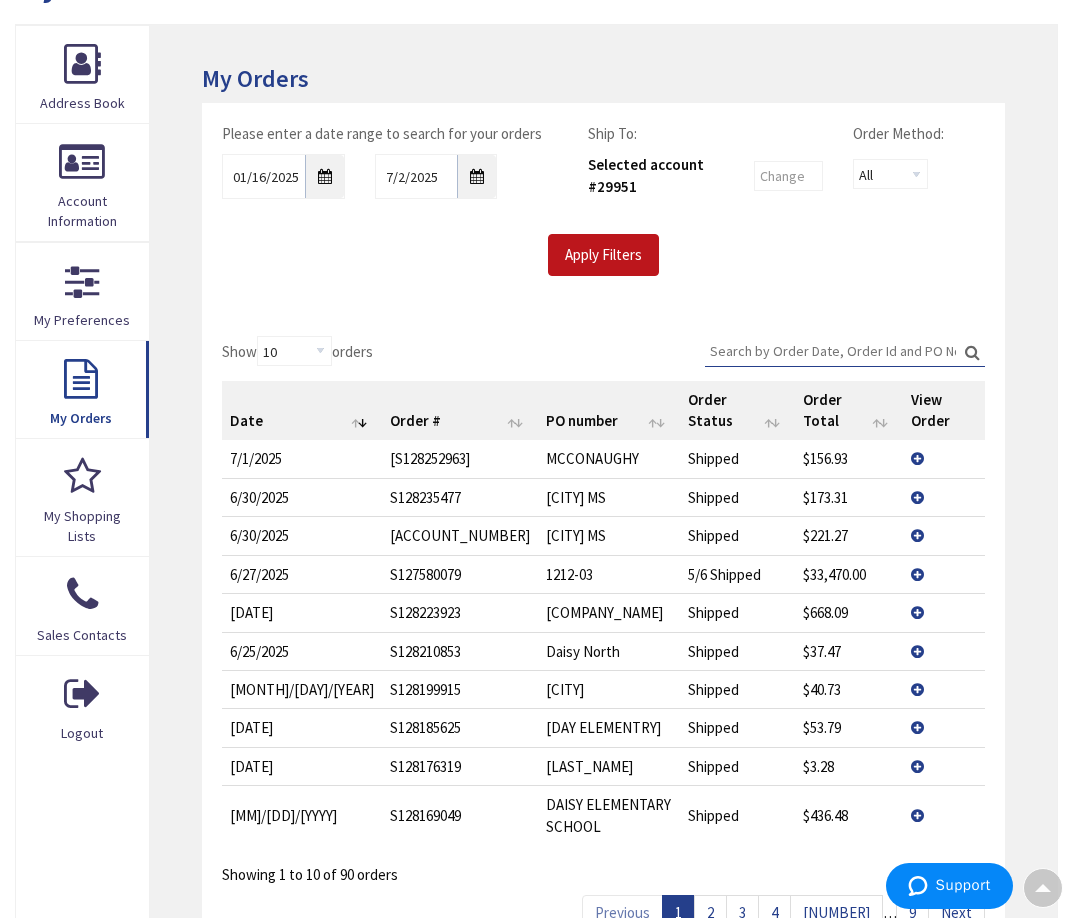 scroll, scrollTop: 303, scrollLeft: 0, axis: vertical 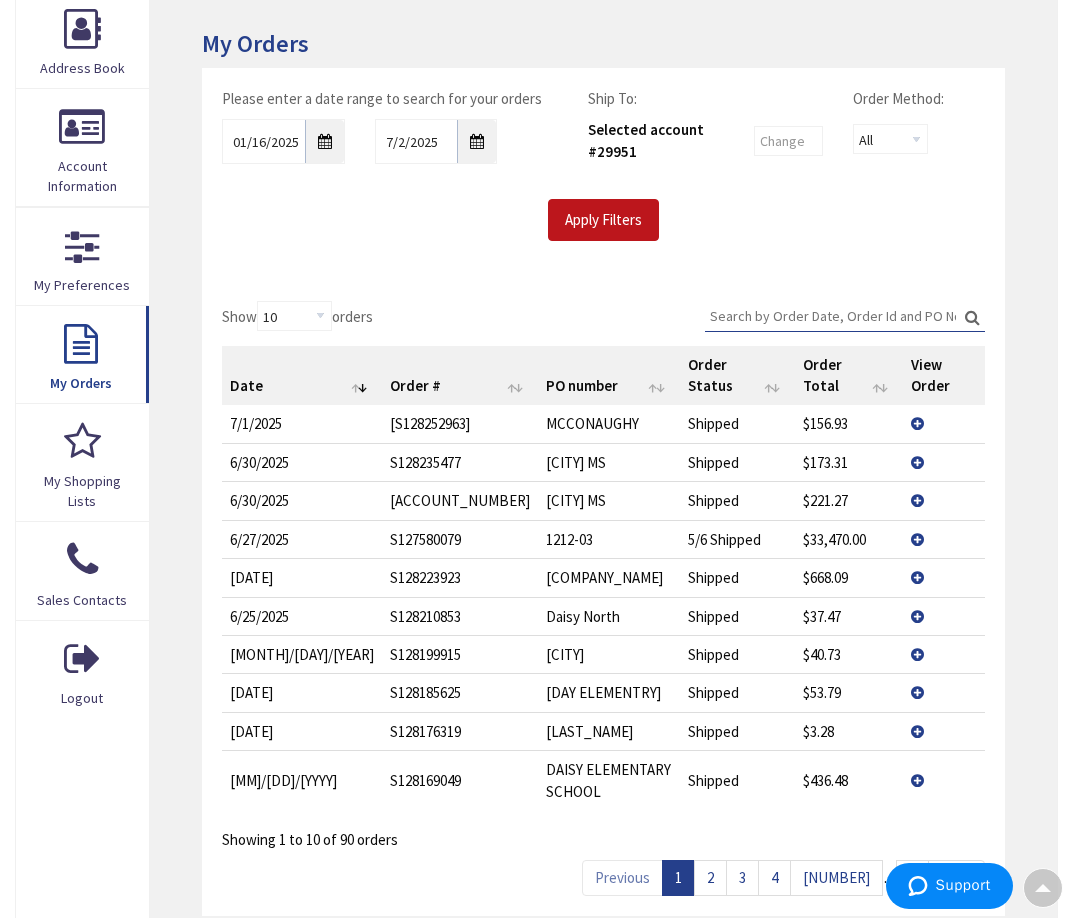 click on "Search:" at bounding box center [845, 316] 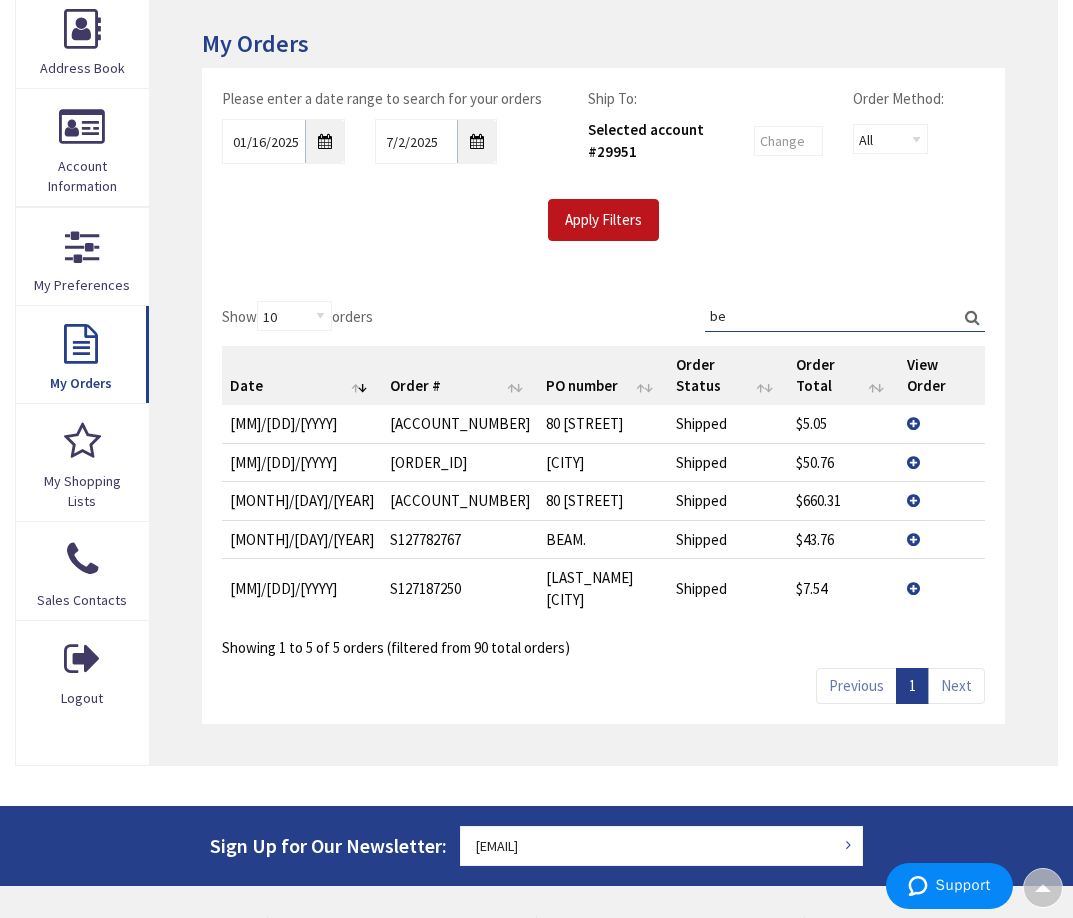 type on "b" 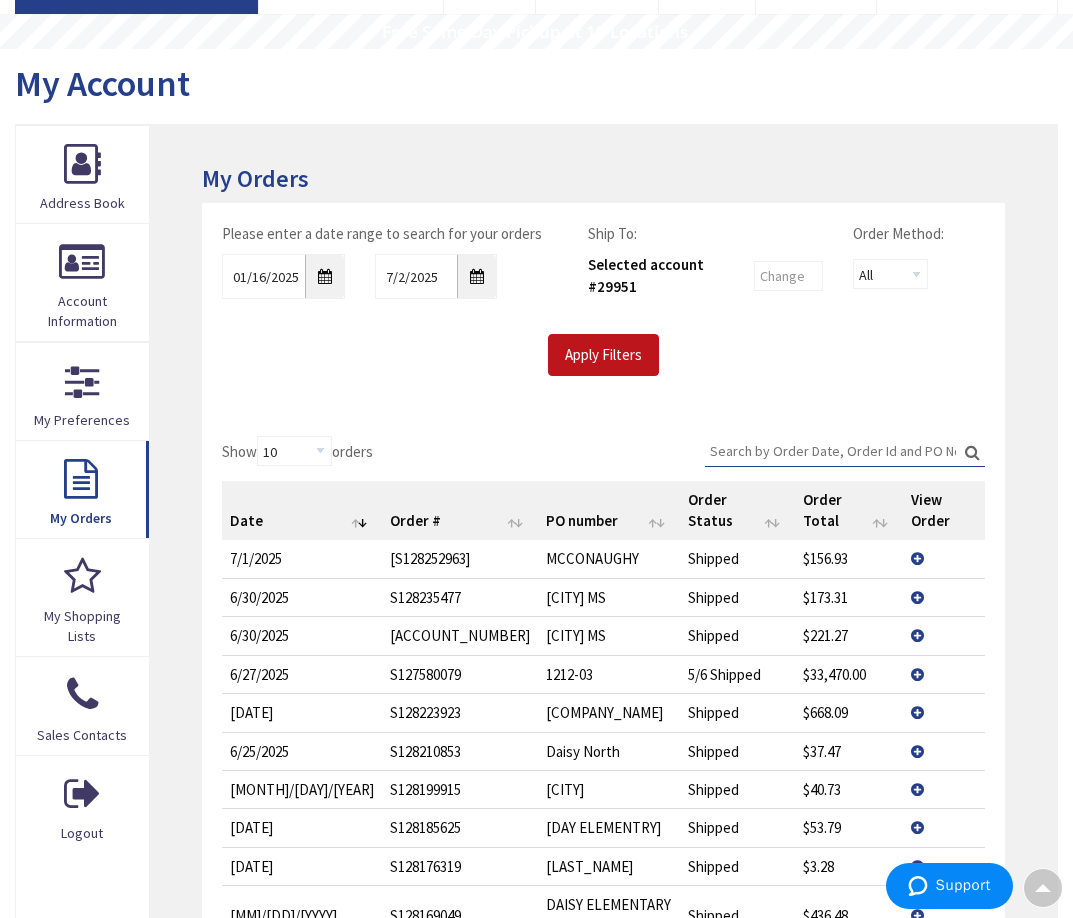 scroll, scrollTop: 203, scrollLeft: 0, axis: vertical 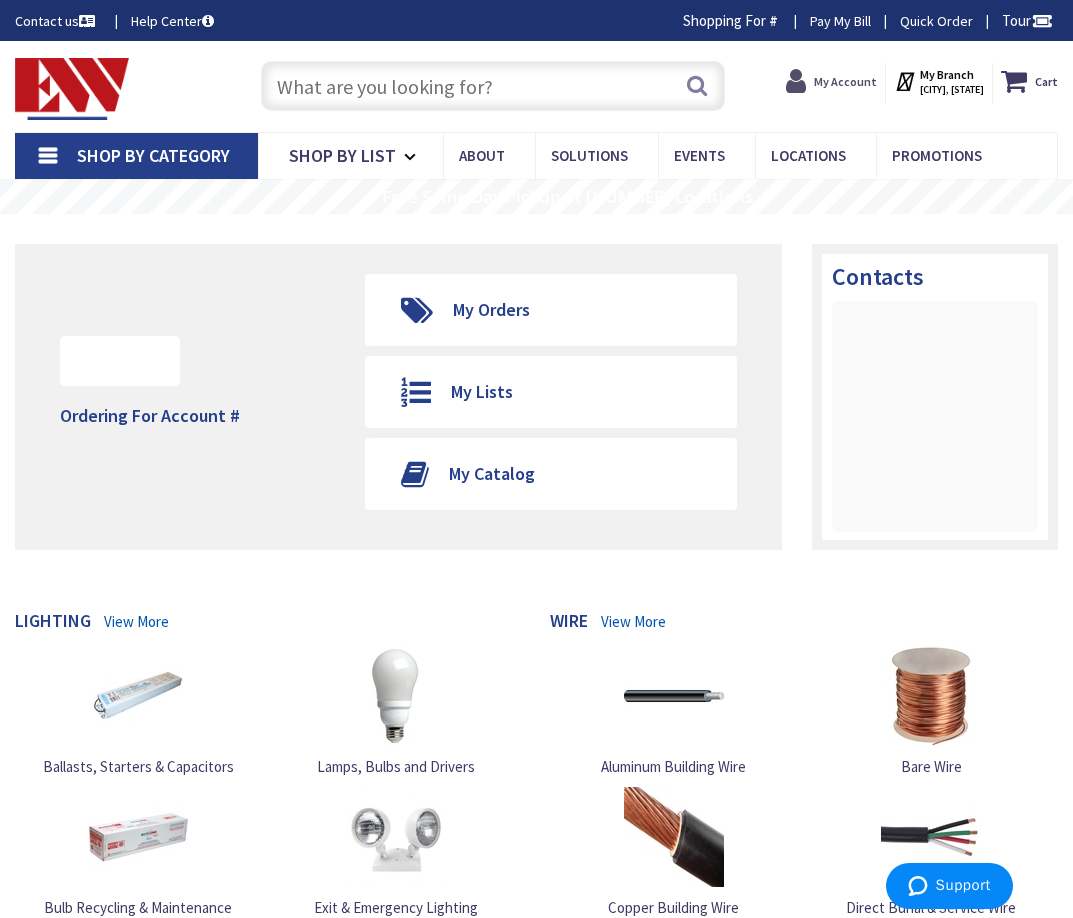 click on "My Account" at bounding box center (845, 81) 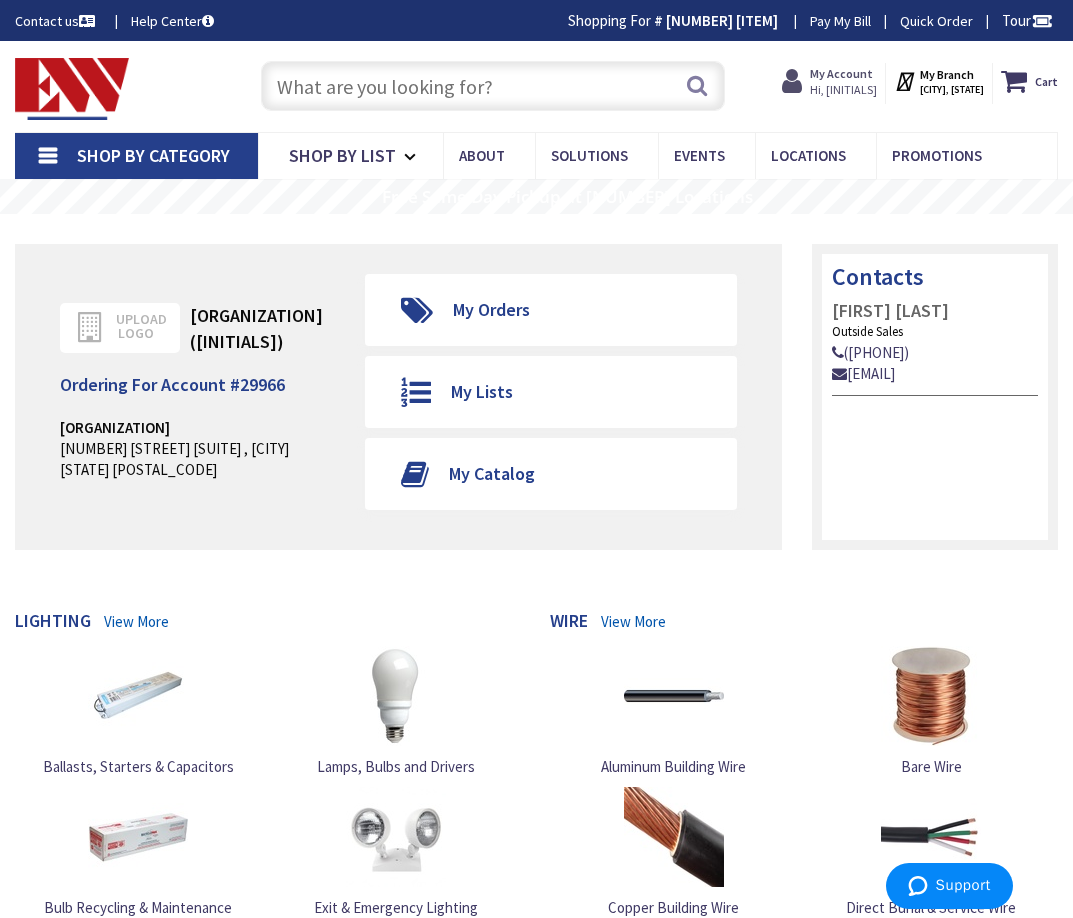 click on "My Account" at bounding box center [841, 73] 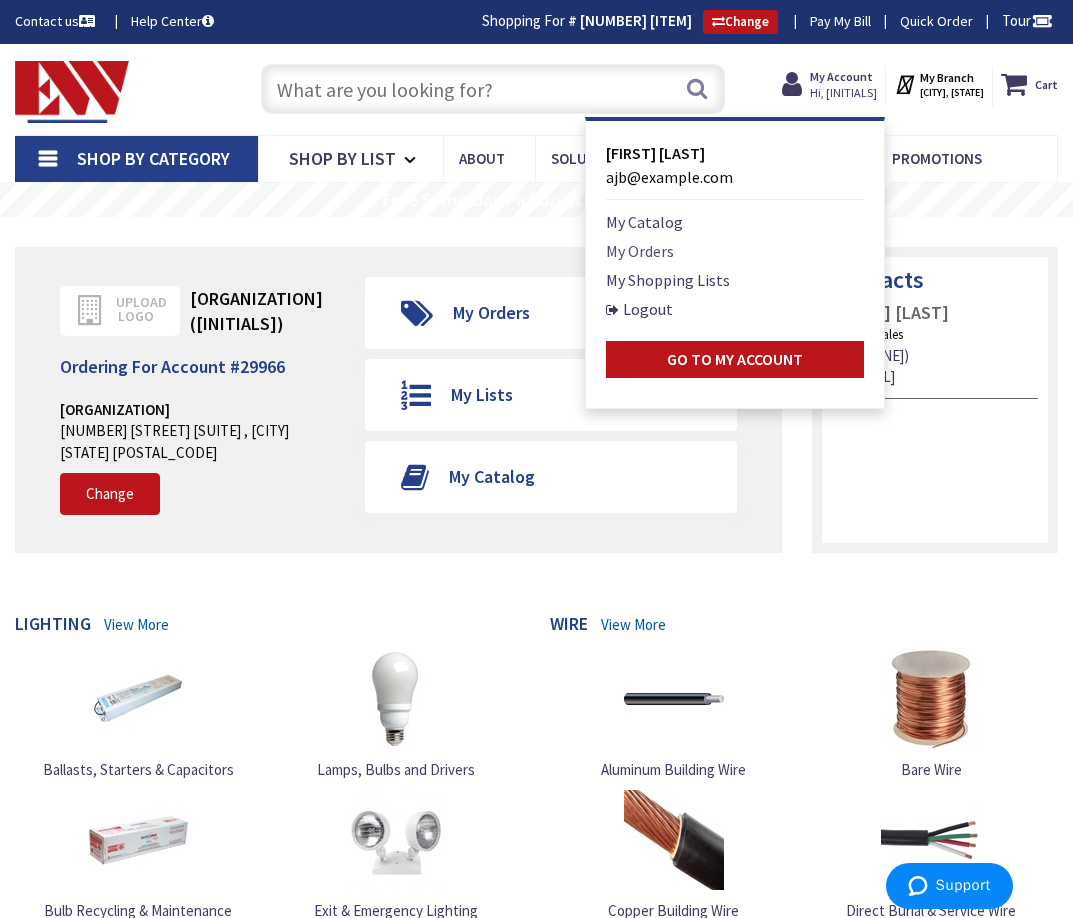 click on "My Orders" at bounding box center [640, 251] 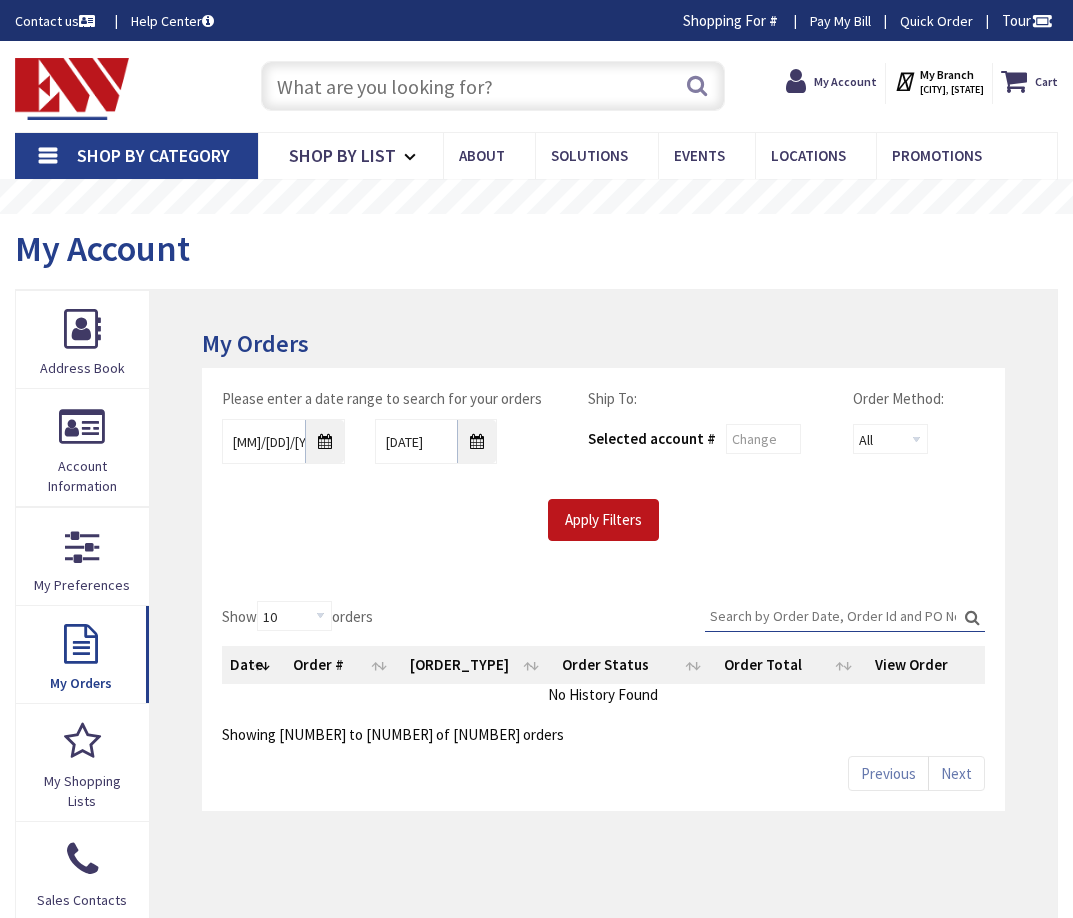 scroll, scrollTop: 0, scrollLeft: 0, axis: both 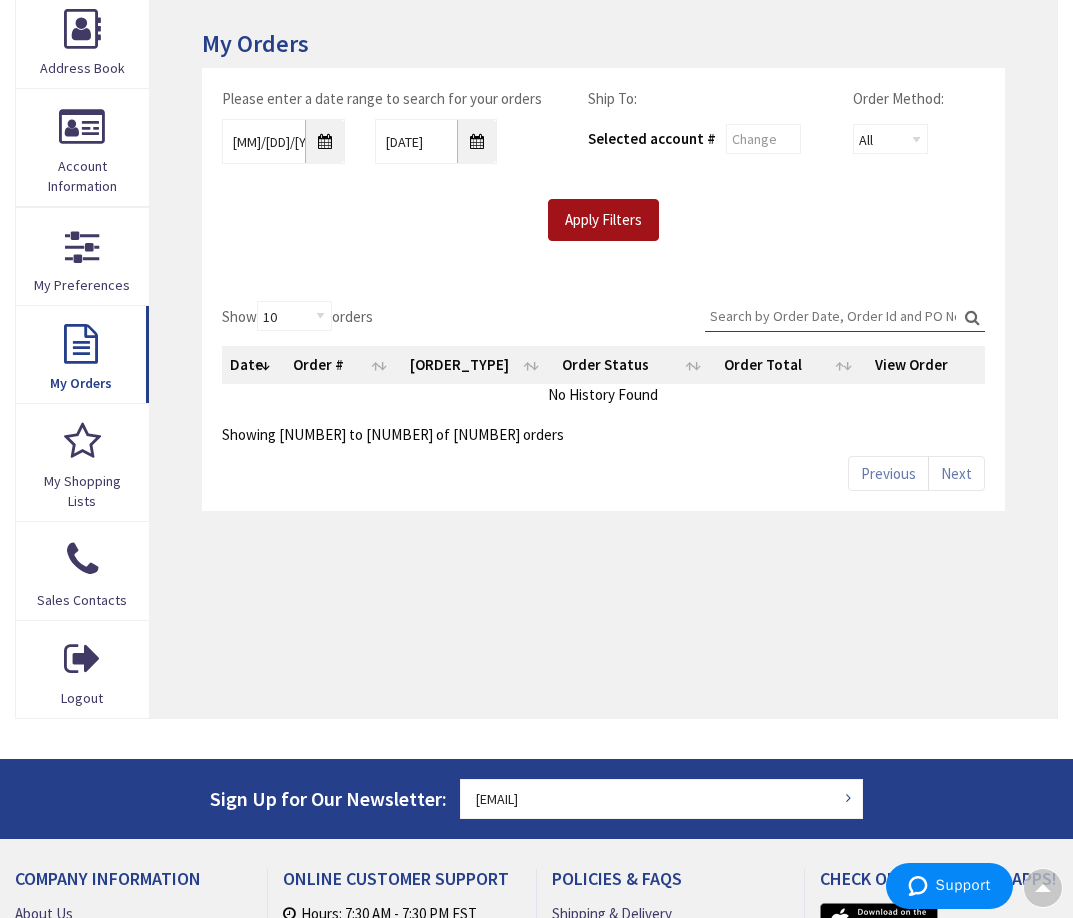 click on "Apply Filters" at bounding box center [603, 220] 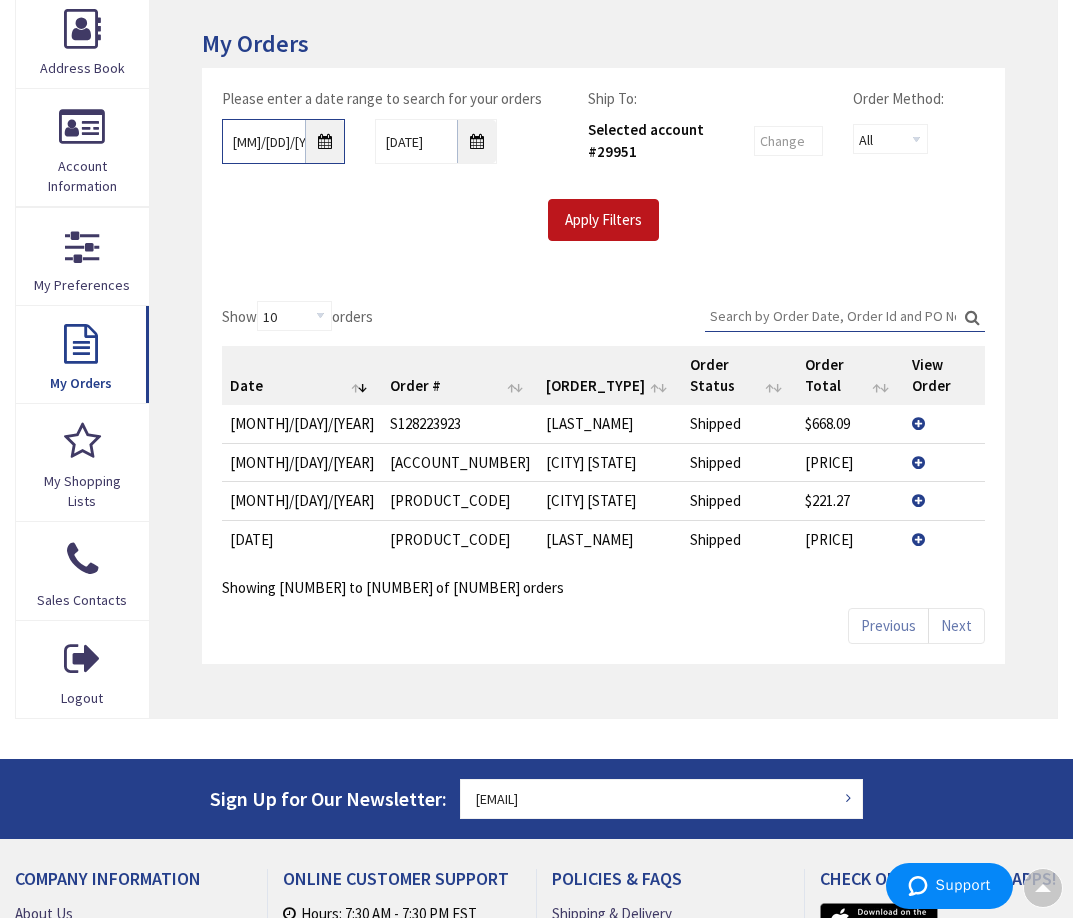 click on "6/25/2025" at bounding box center (283, 141) 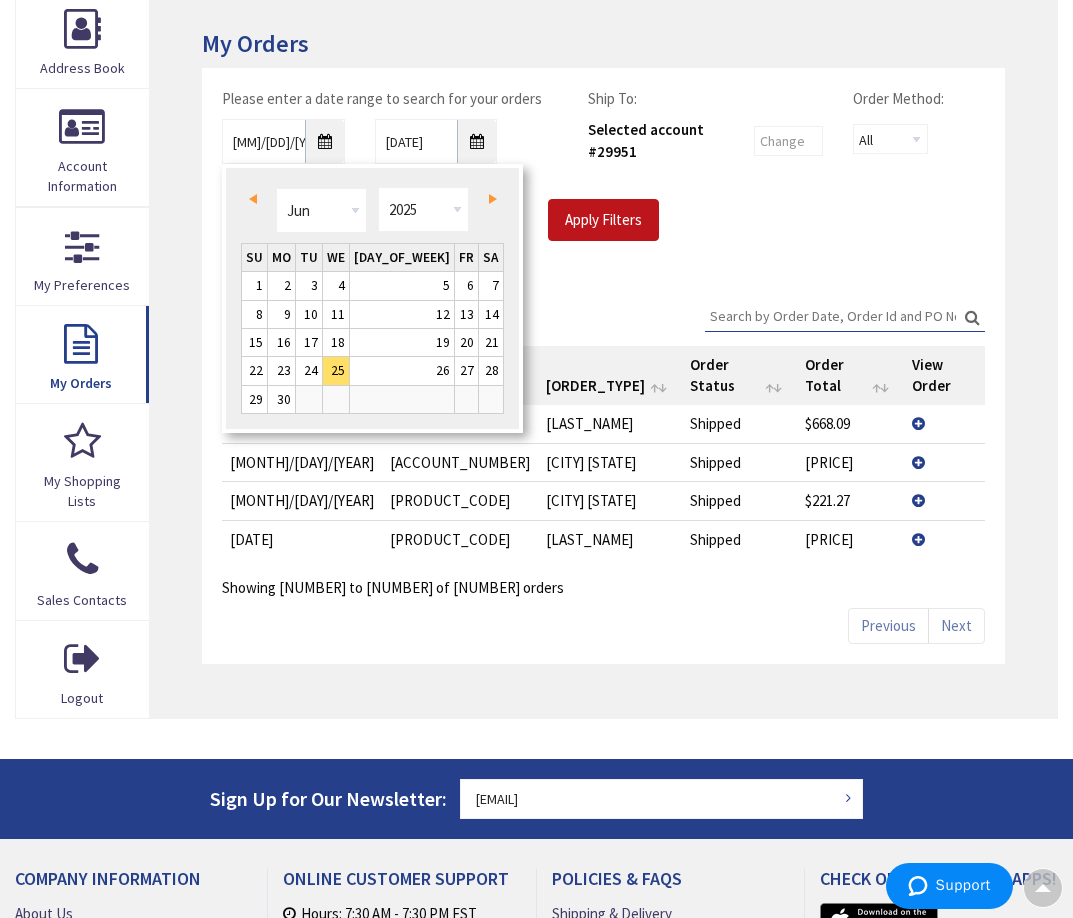 click on "Prev" at bounding box center [256, 198] 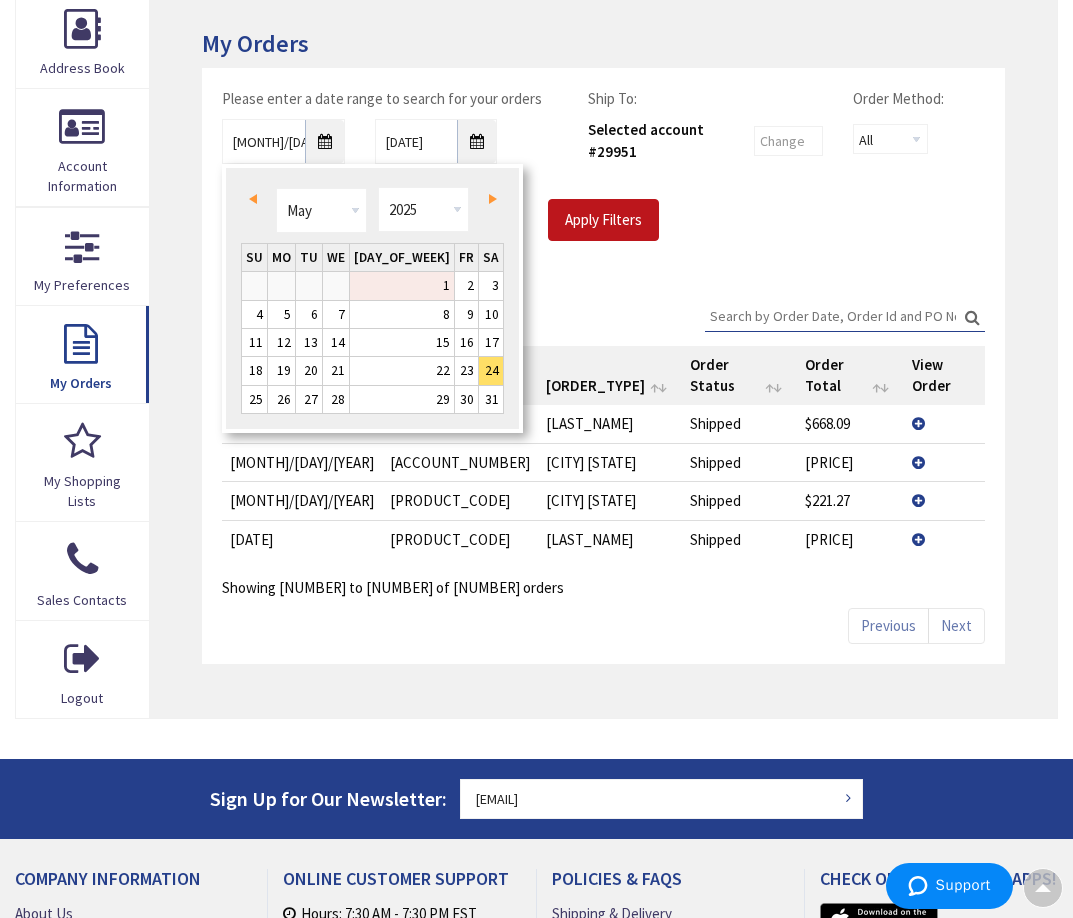 click on "1" at bounding box center (402, 285) 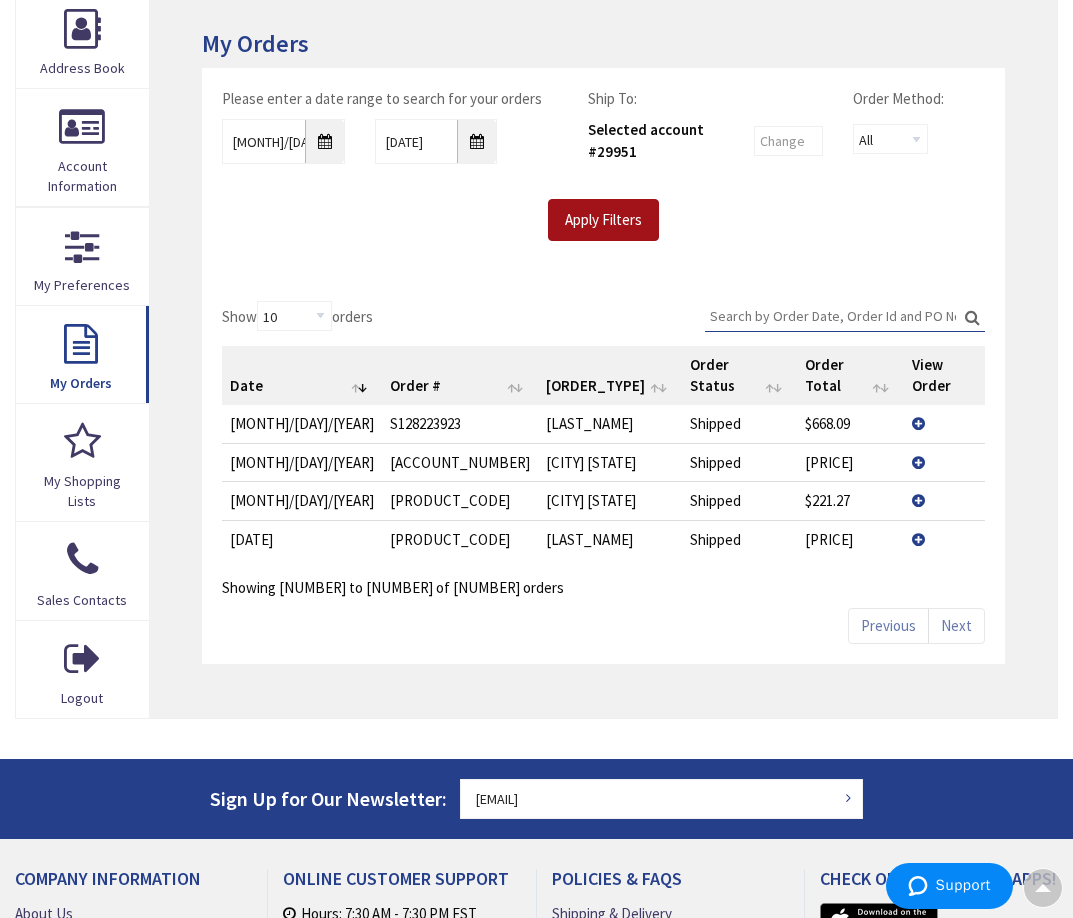 click on "Apply Filters" at bounding box center (603, 220) 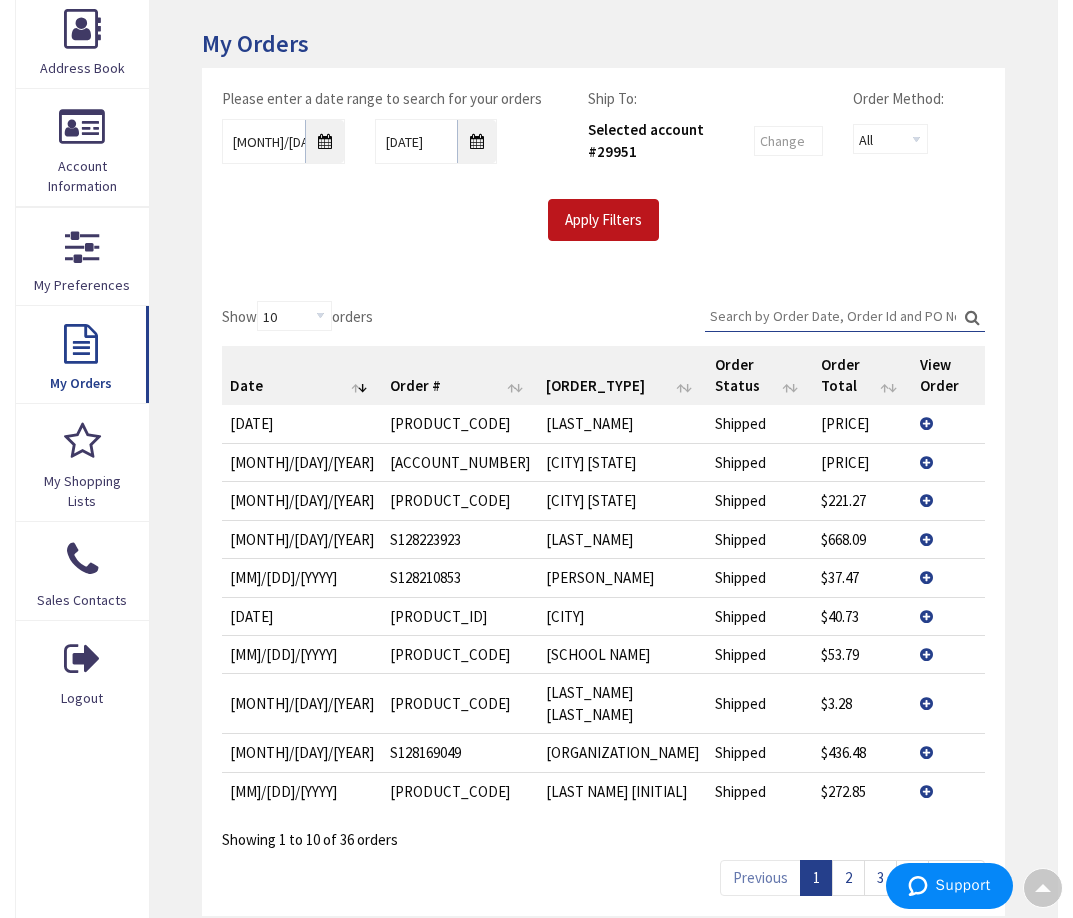 drag, startPoint x: 350, startPoint y: 2, endPoint x: 434, endPoint y: 226, distance: 239.2321 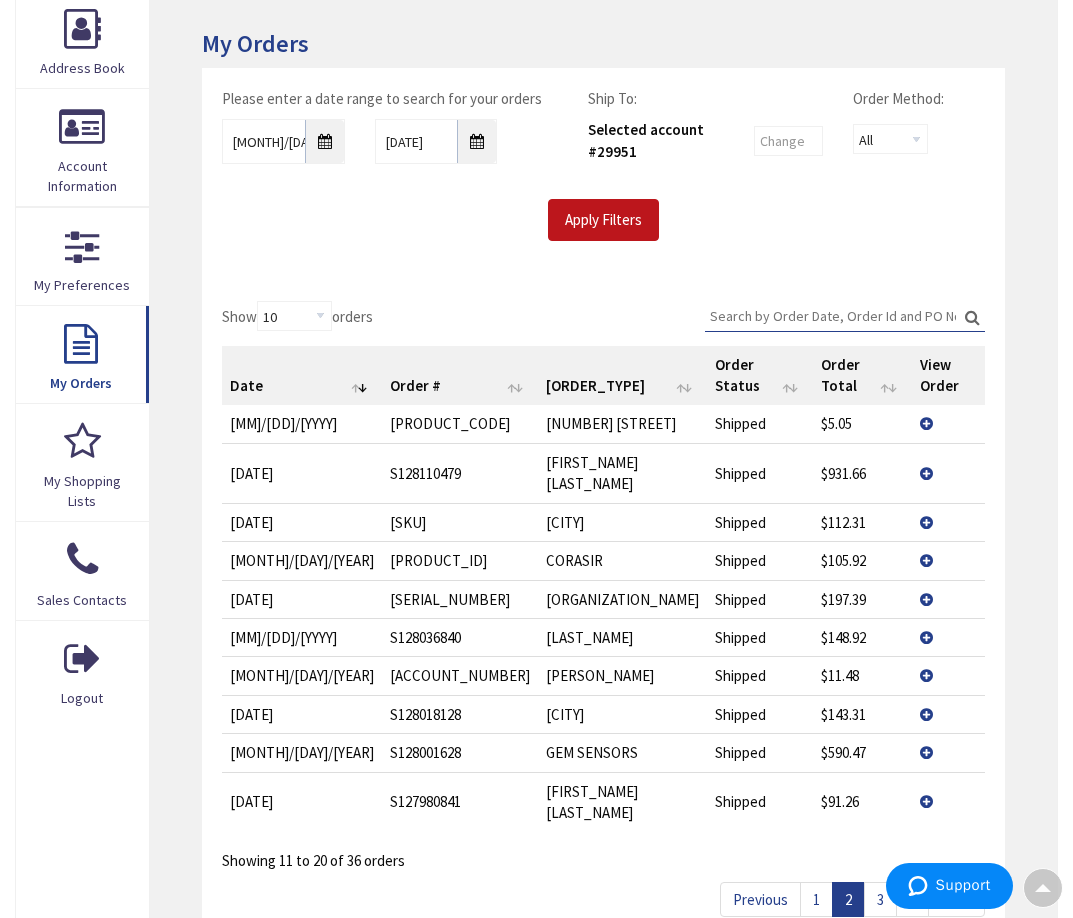 click on "View Details" at bounding box center [948, 473] 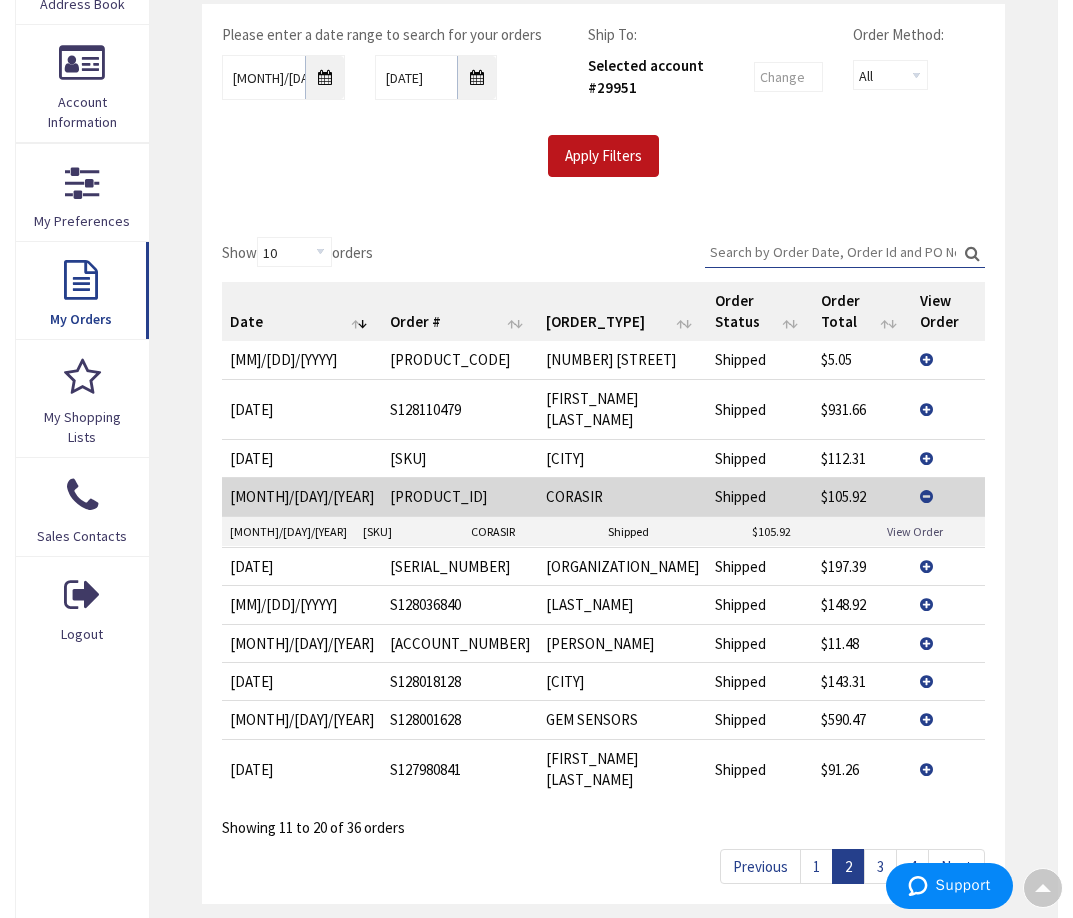 scroll, scrollTop: 403, scrollLeft: 0, axis: vertical 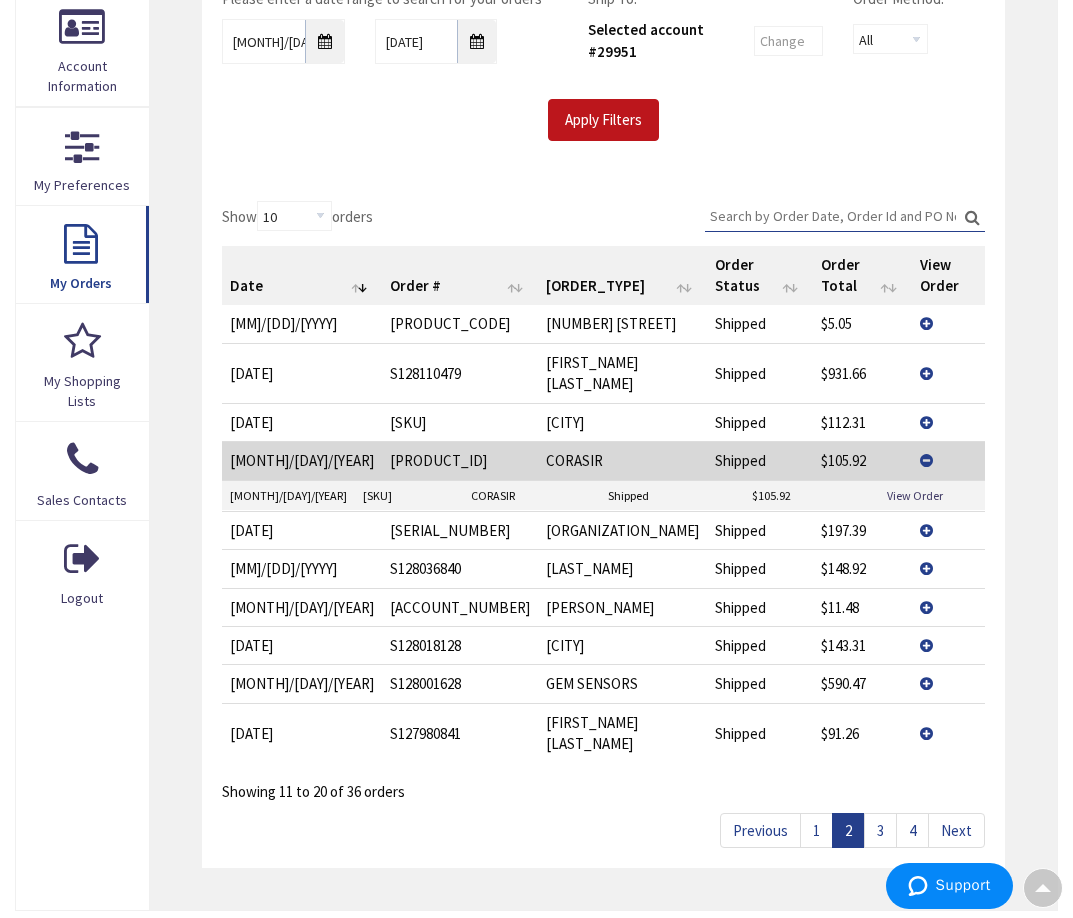 click on "View Details" at bounding box center [948, 373] 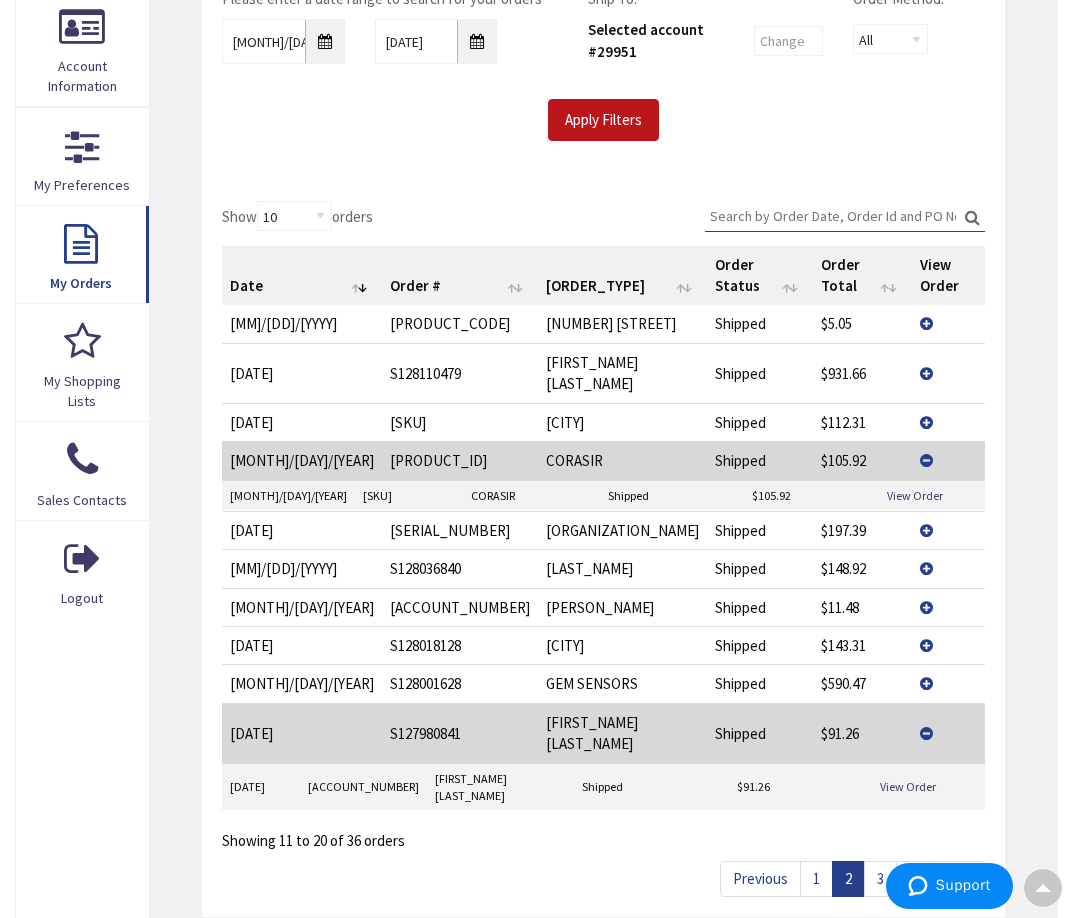 drag, startPoint x: 886, startPoint y: 732, endPoint x: 585, endPoint y: 809, distance: 310.69278 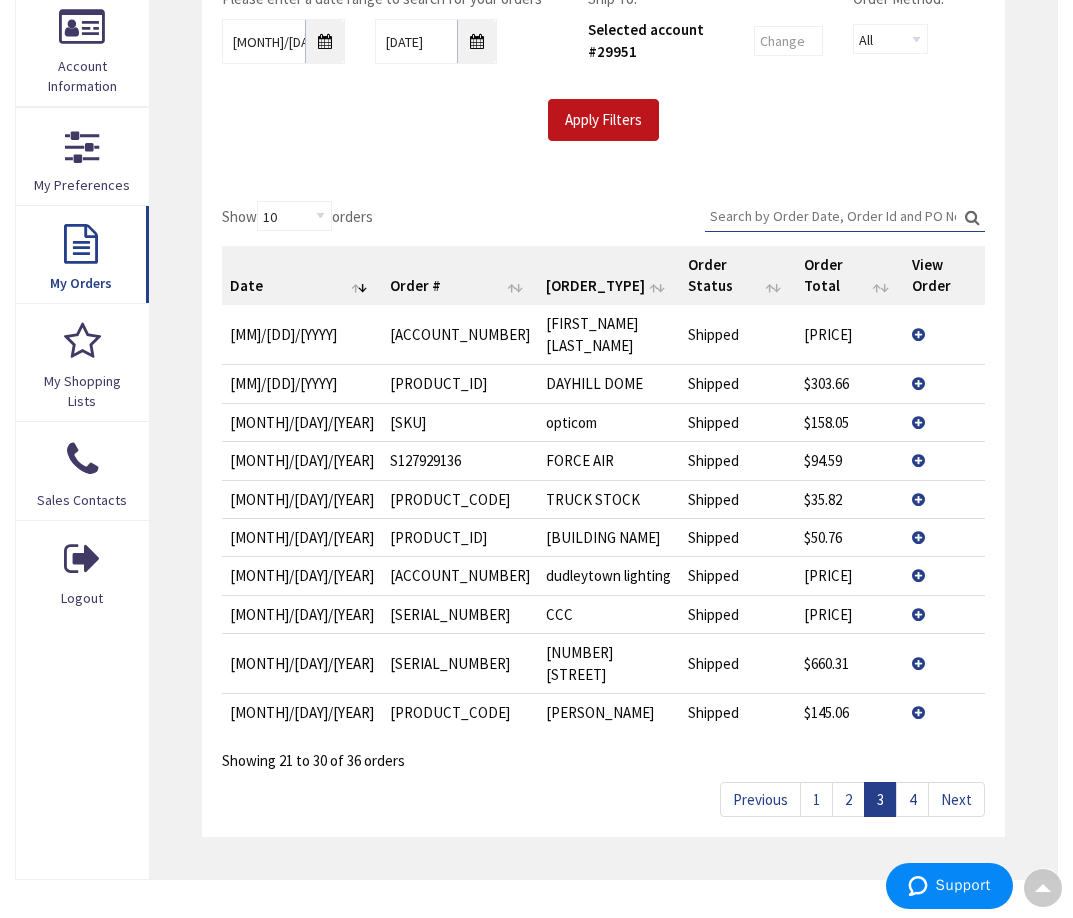 click on "View Details" at bounding box center [944, 383] 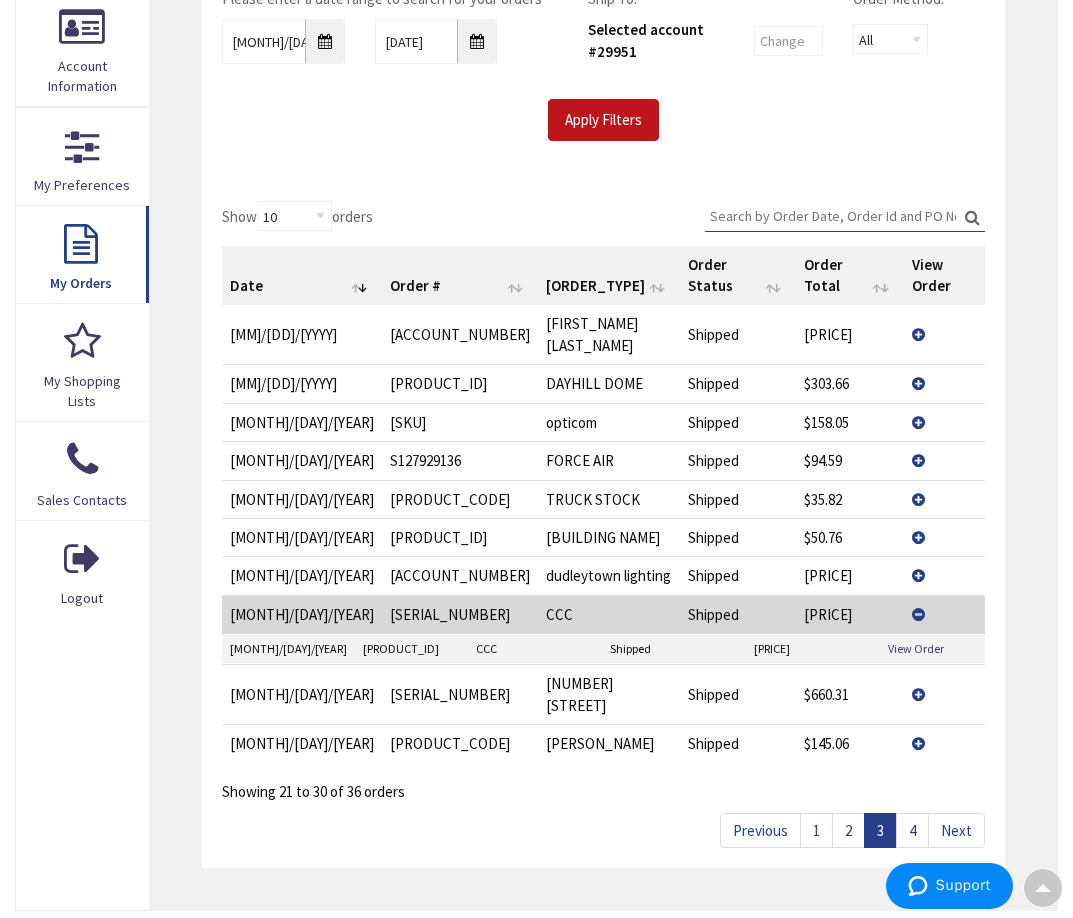 click on "1" at bounding box center [816, 830] 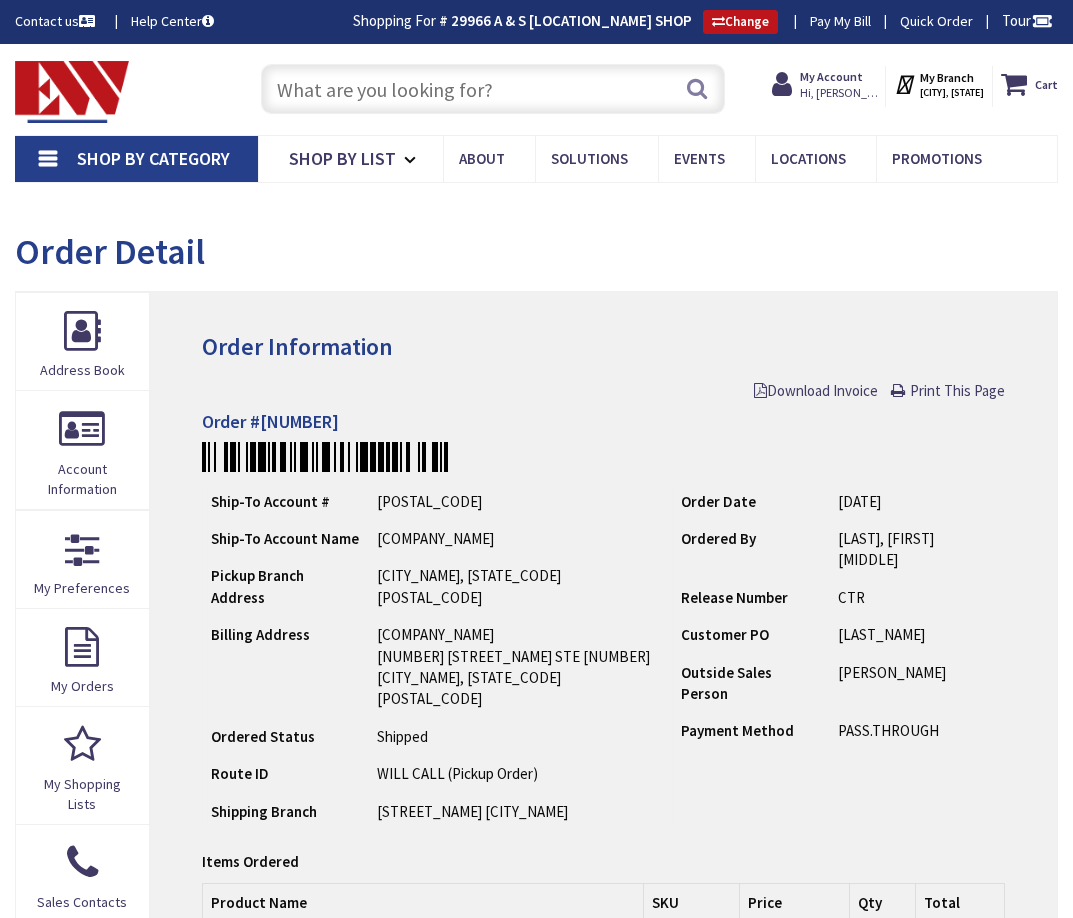 scroll, scrollTop: 0, scrollLeft: 0, axis: both 